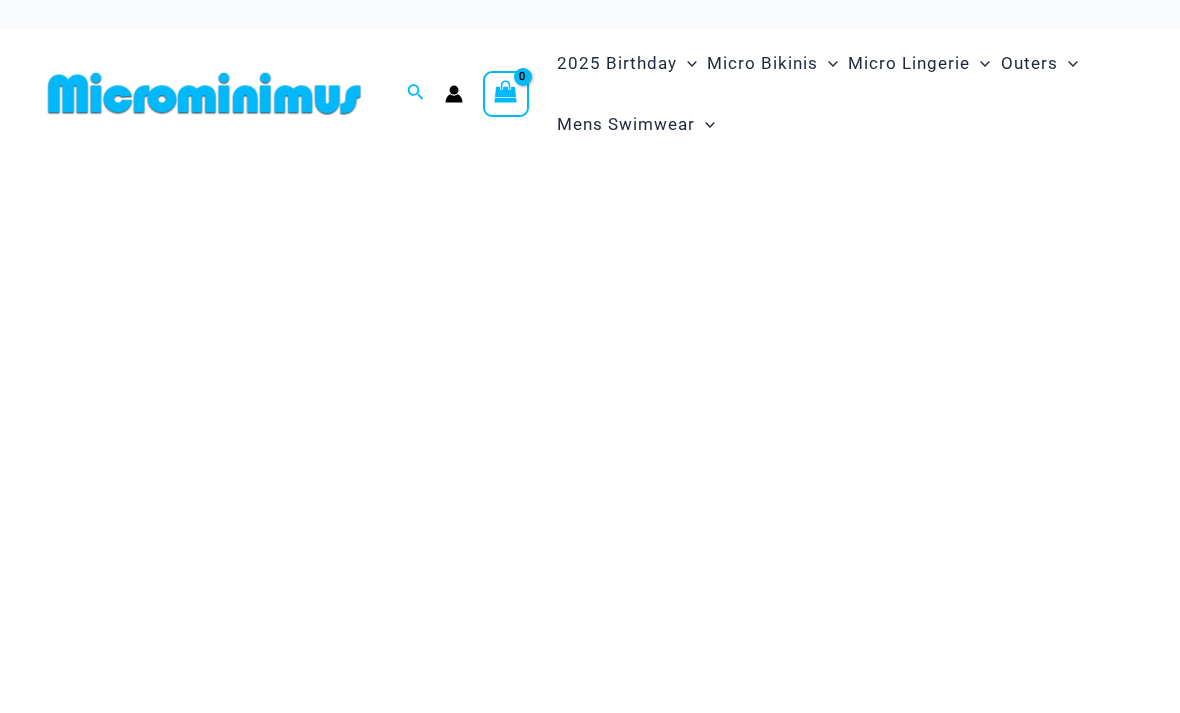 scroll, scrollTop: 0, scrollLeft: 0, axis: both 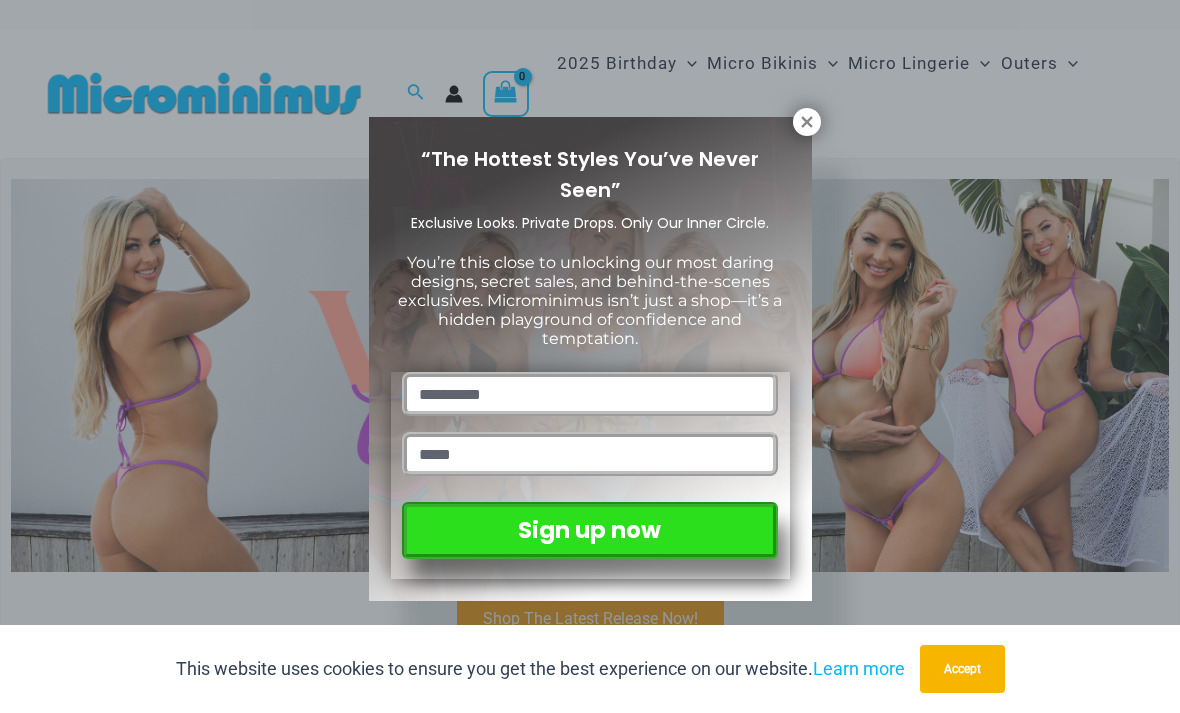 click 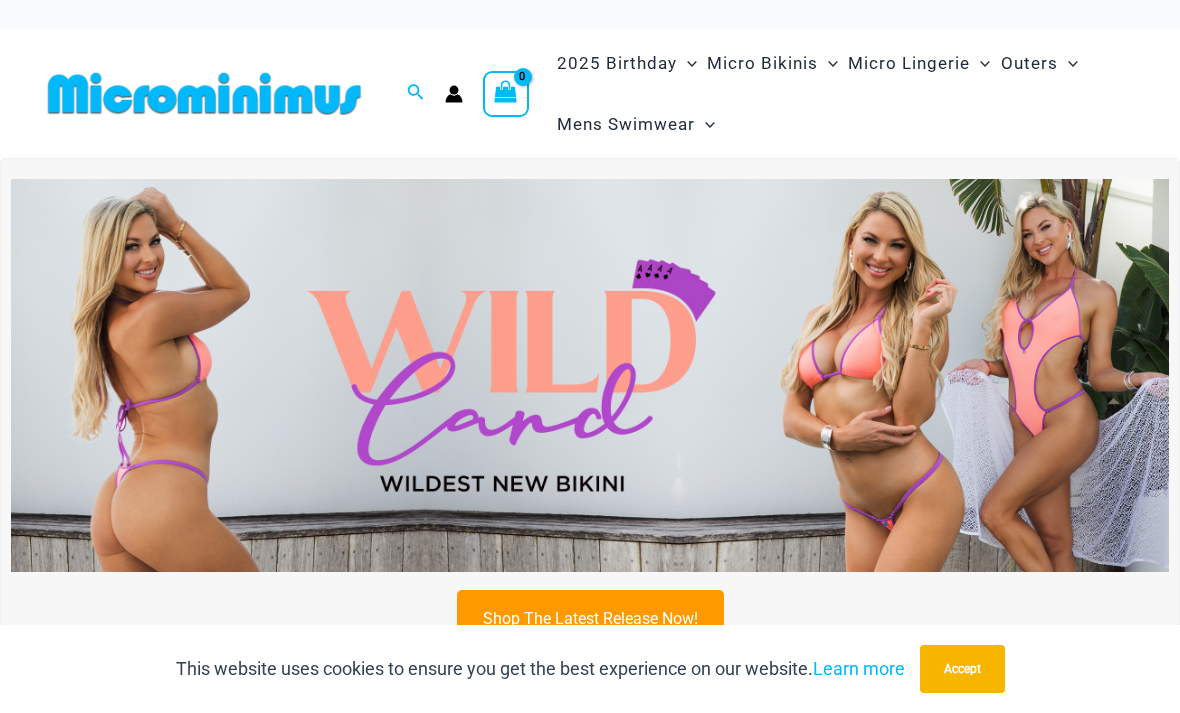 click on "Sexy One Piece Monokinis" at bounding box center [-17151, 347] 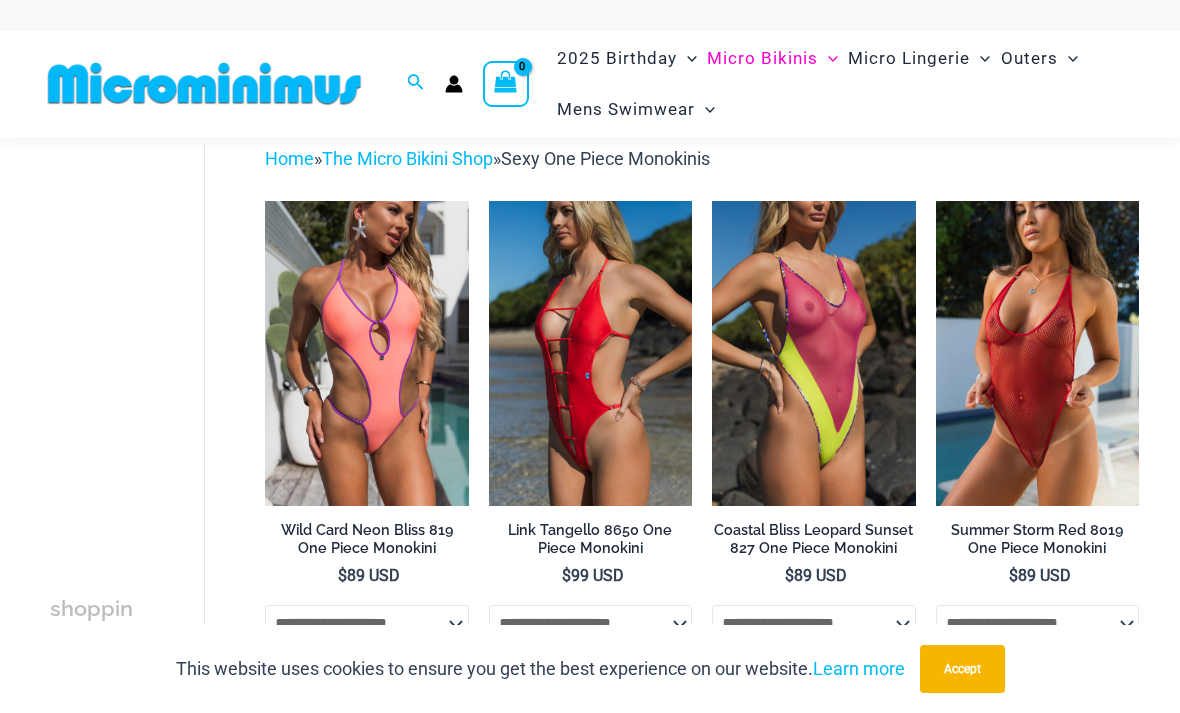 scroll, scrollTop: 87, scrollLeft: 0, axis: vertical 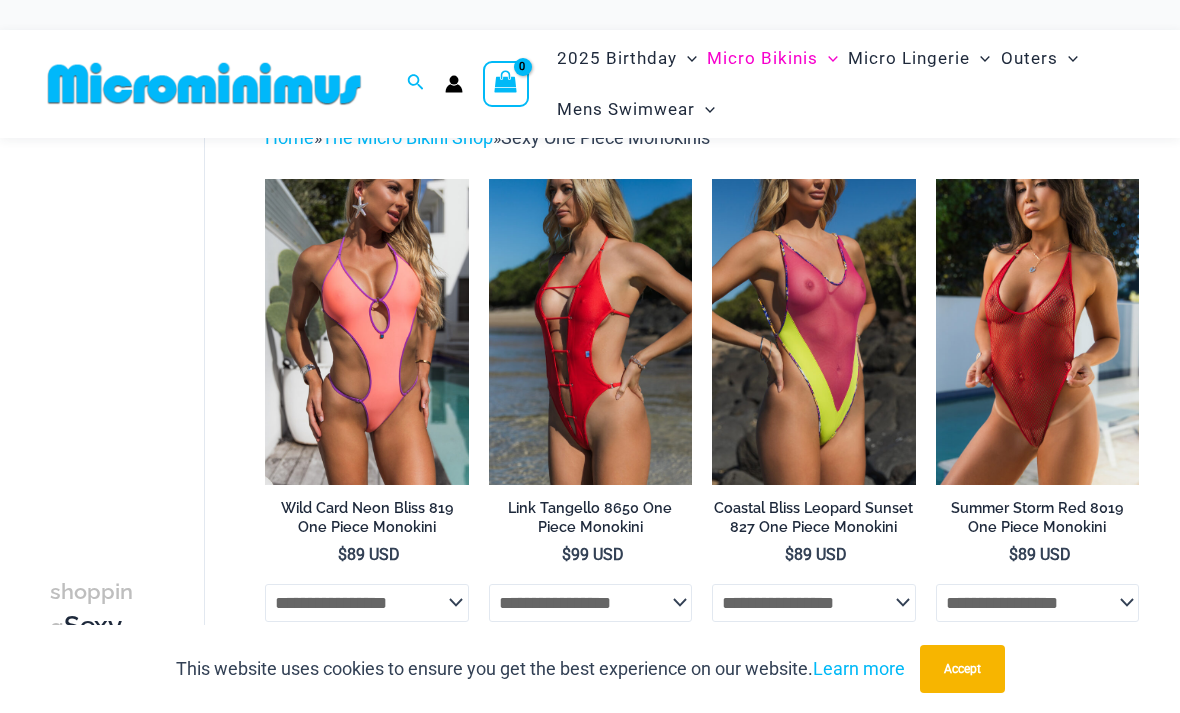 click on "**********" 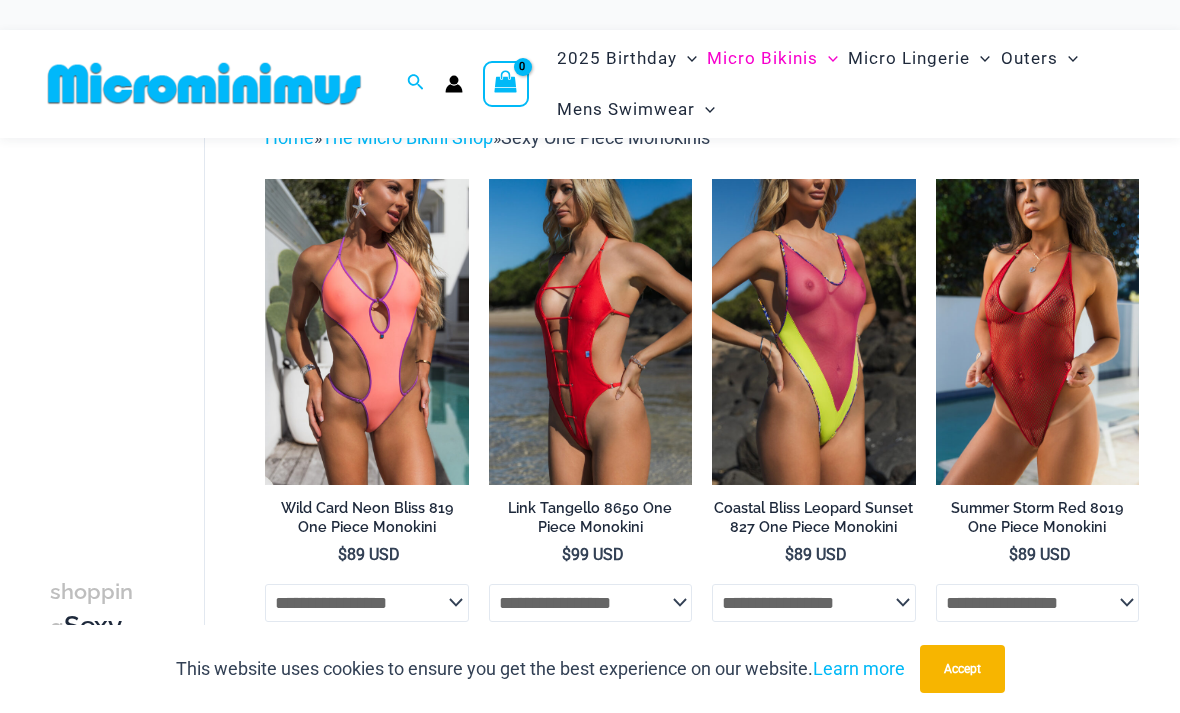 click at bounding box center (489, 179) 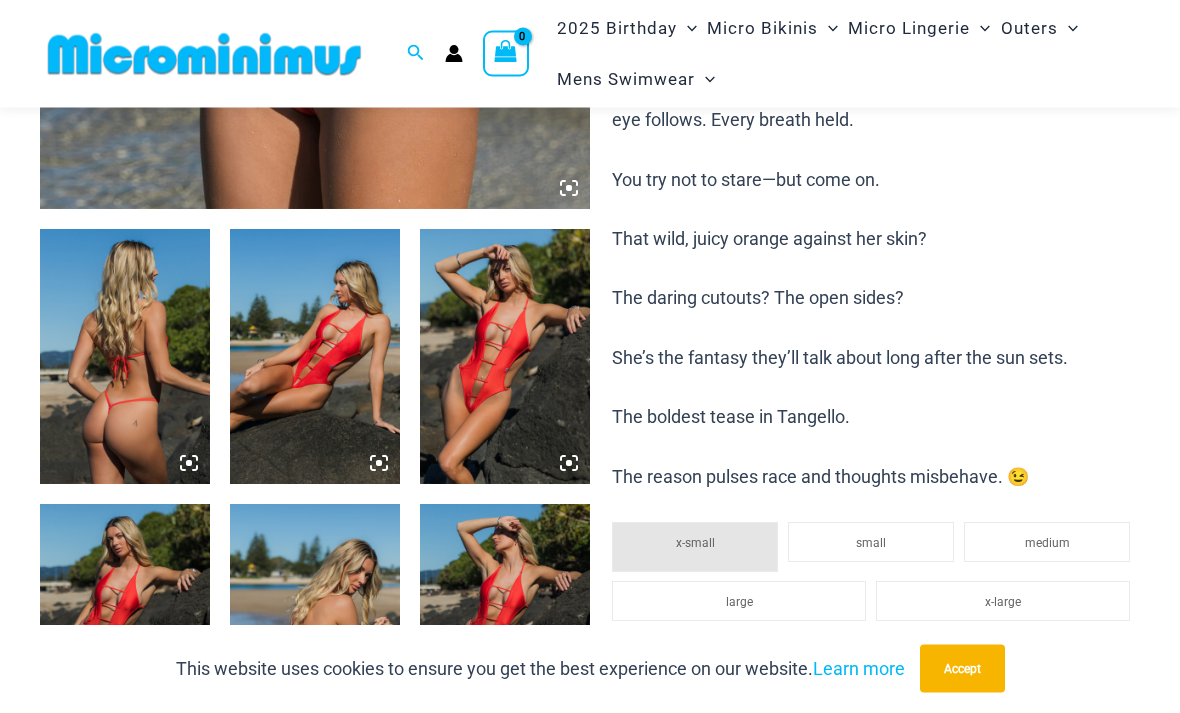 scroll, scrollTop: 784, scrollLeft: 0, axis: vertical 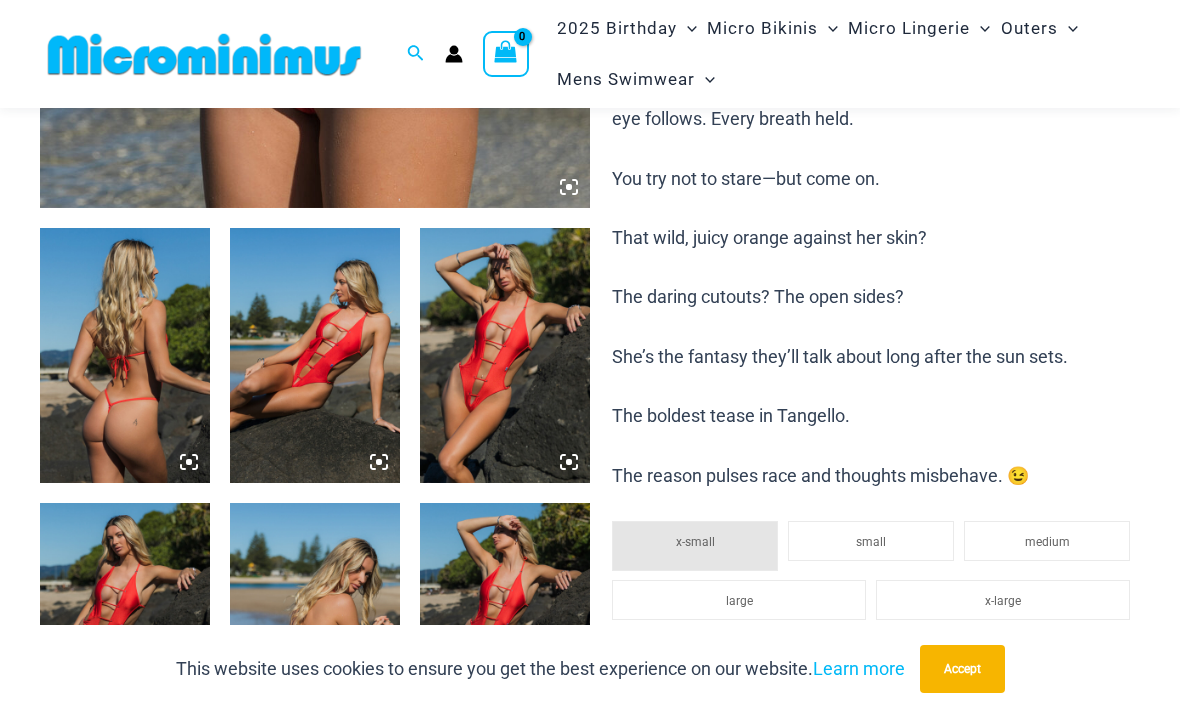 click at bounding box center [125, 355] 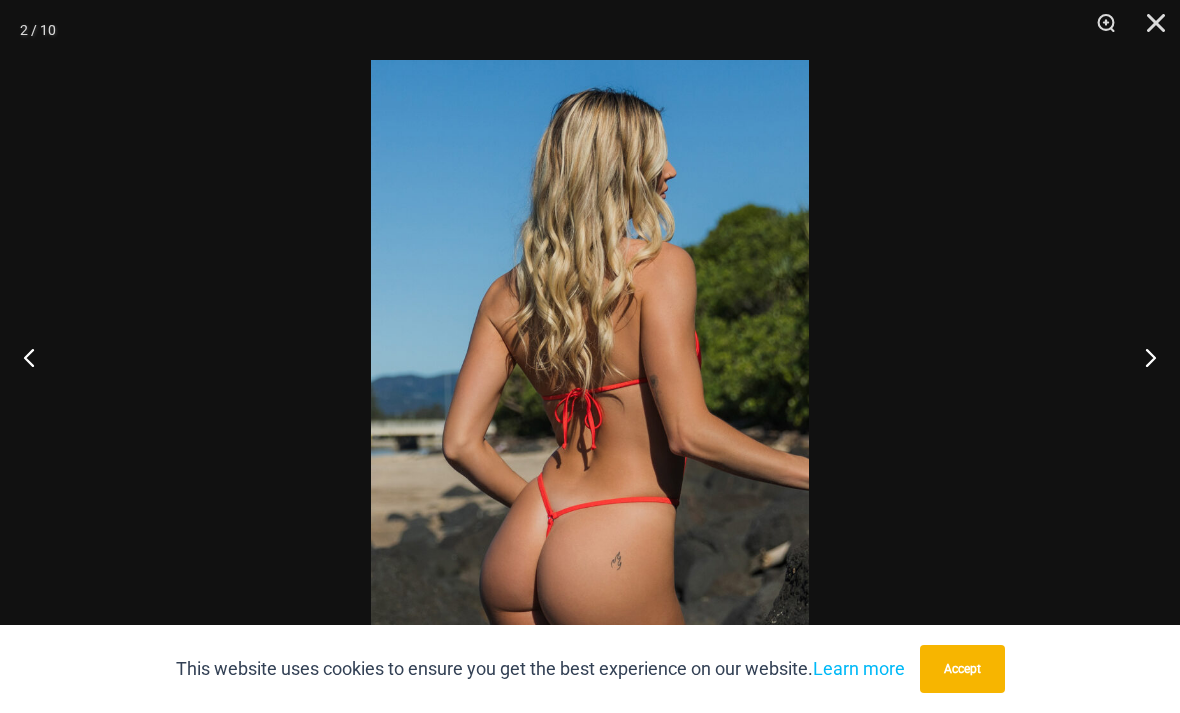 click on "Accept" at bounding box center [962, 669] 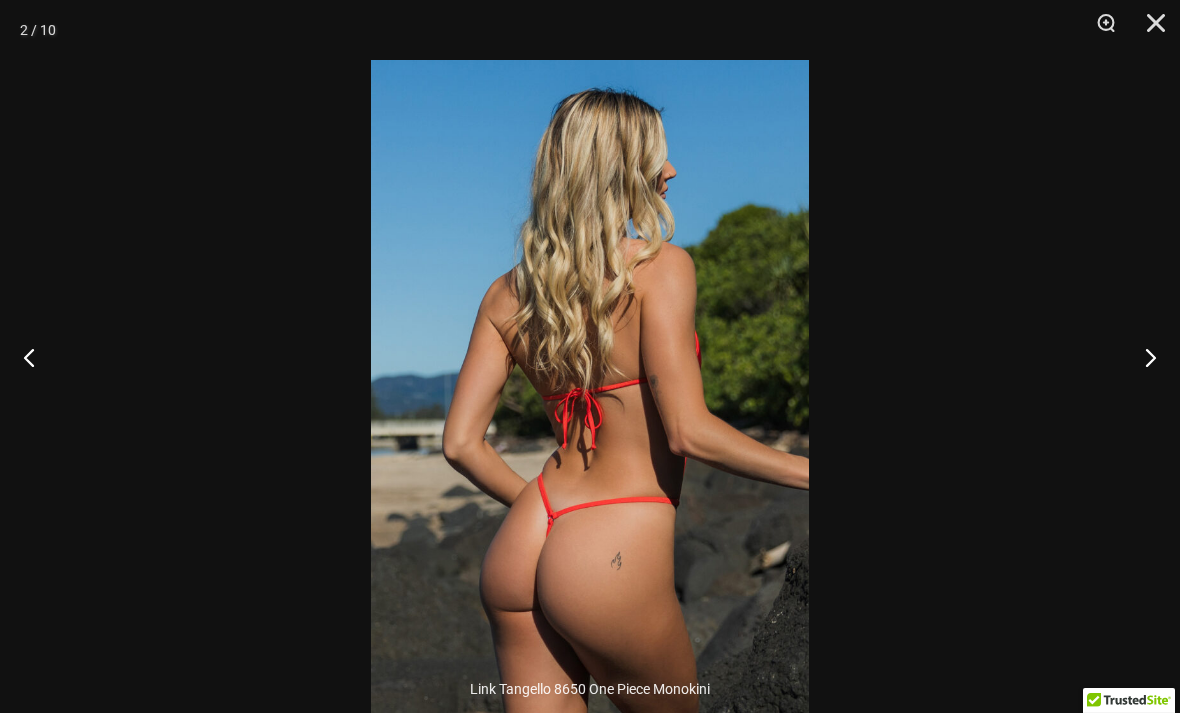 click at bounding box center (1142, 357) 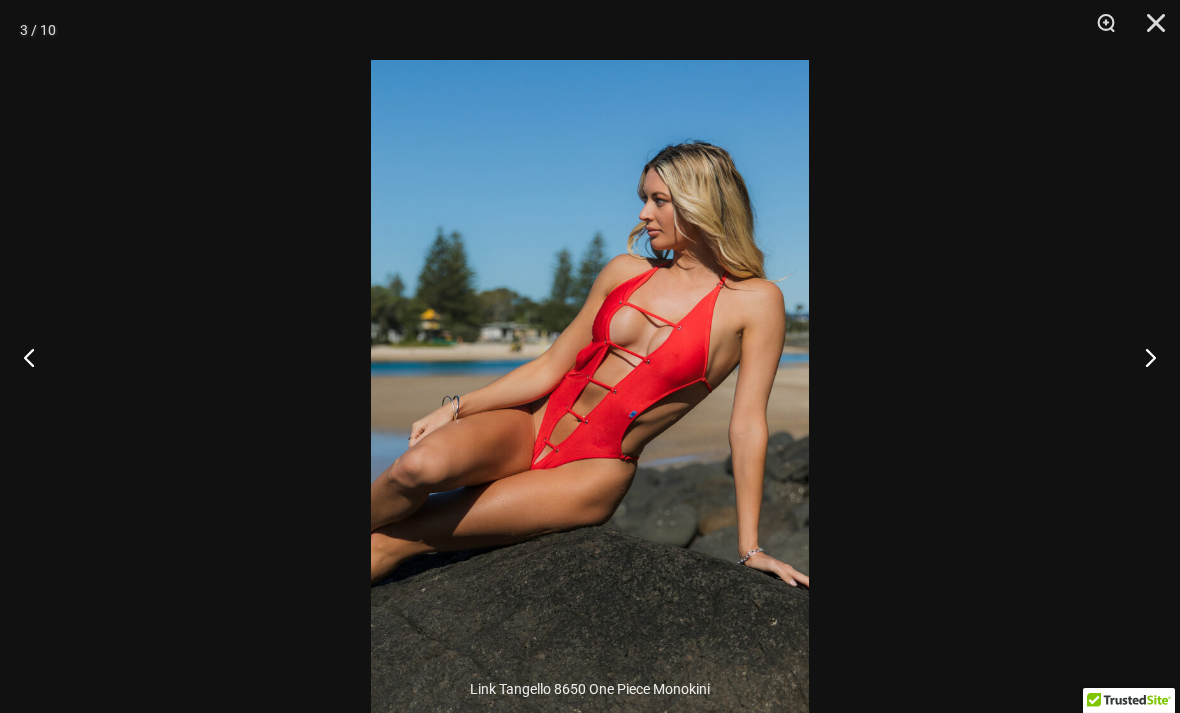 click at bounding box center [1142, 357] 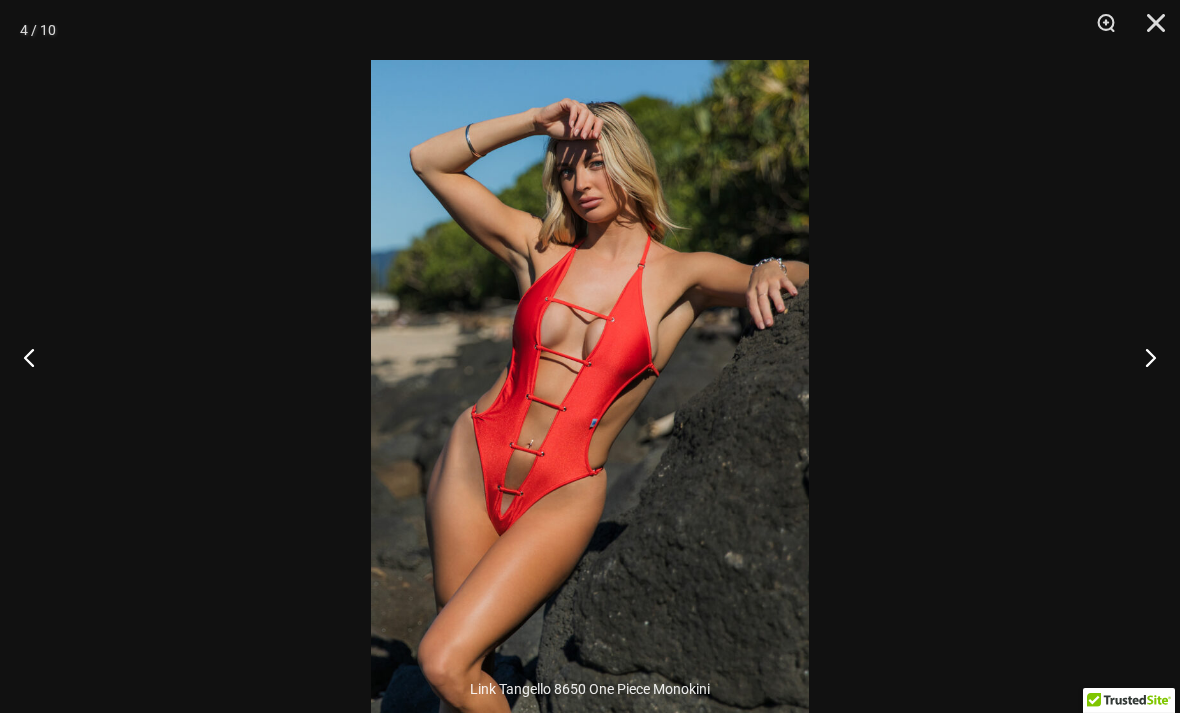 click at bounding box center (1142, 357) 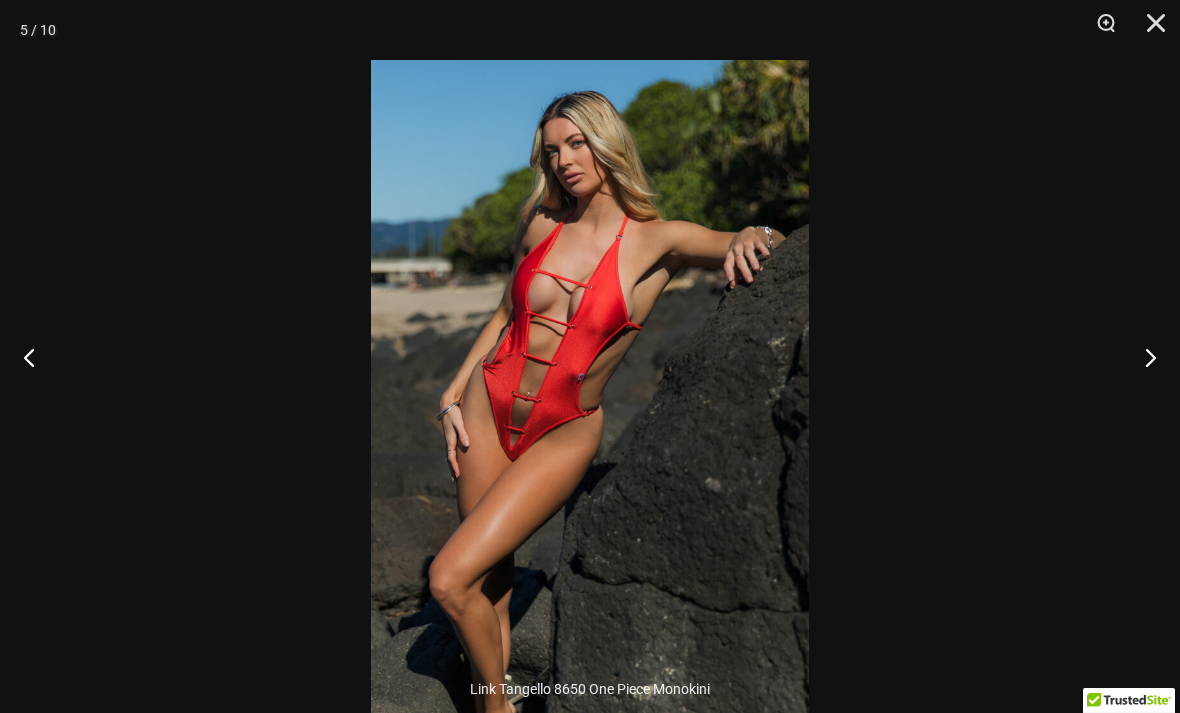 click at bounding box center [1142, 357] 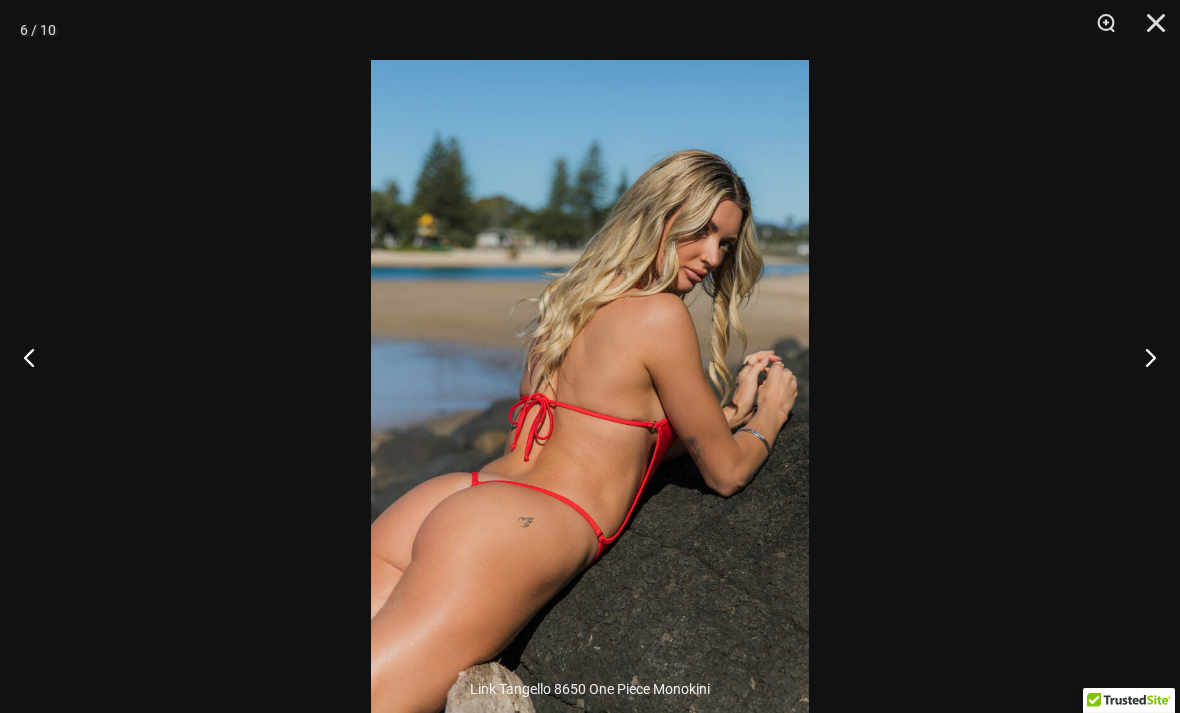 click at bounding box center [1142, 357] 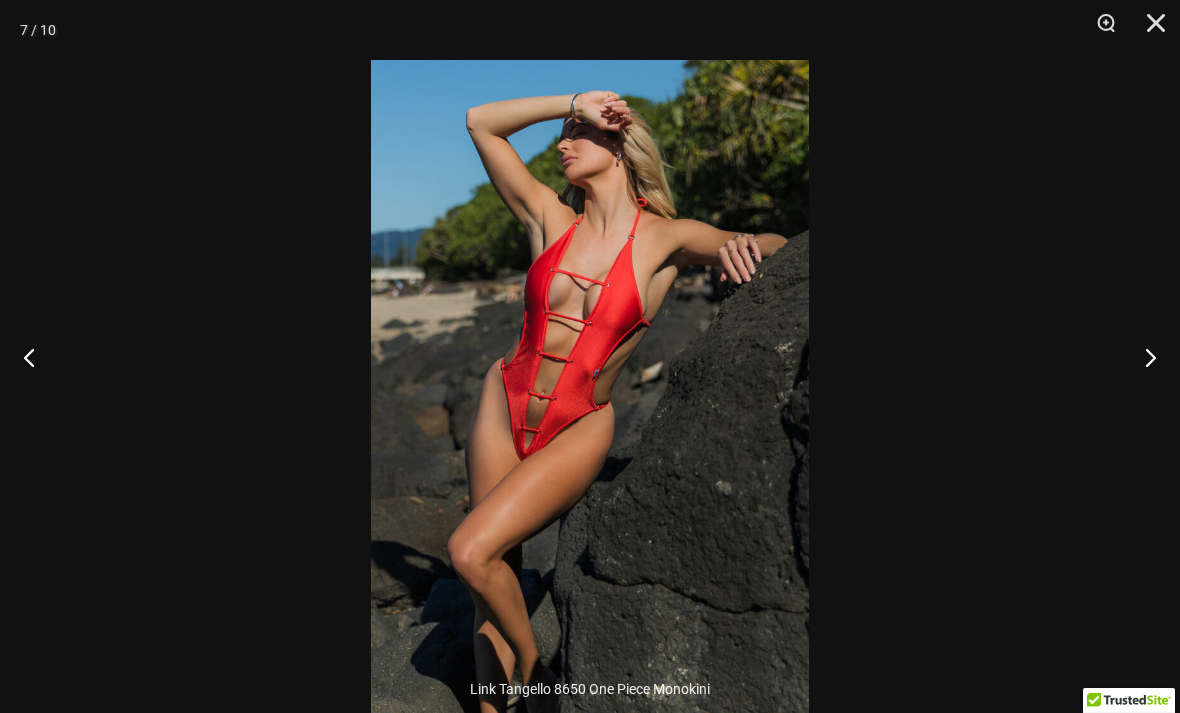 click at bounding box center [1142, 357] 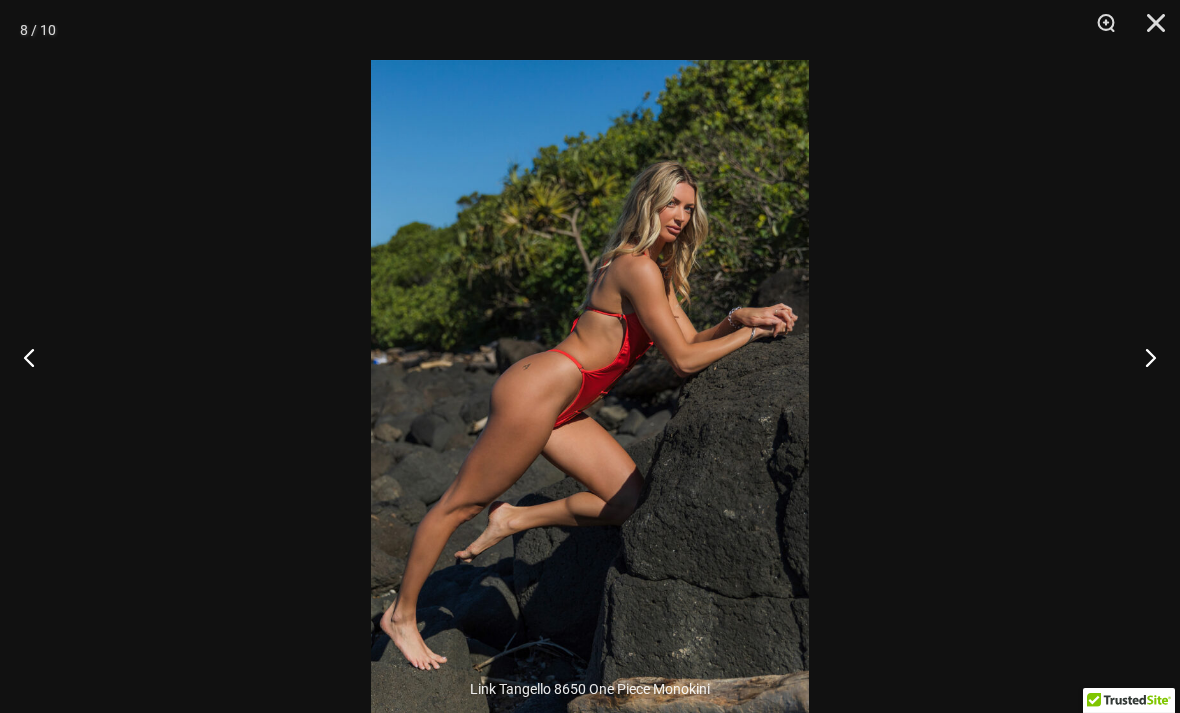 click at bounding box center (1142, 357) 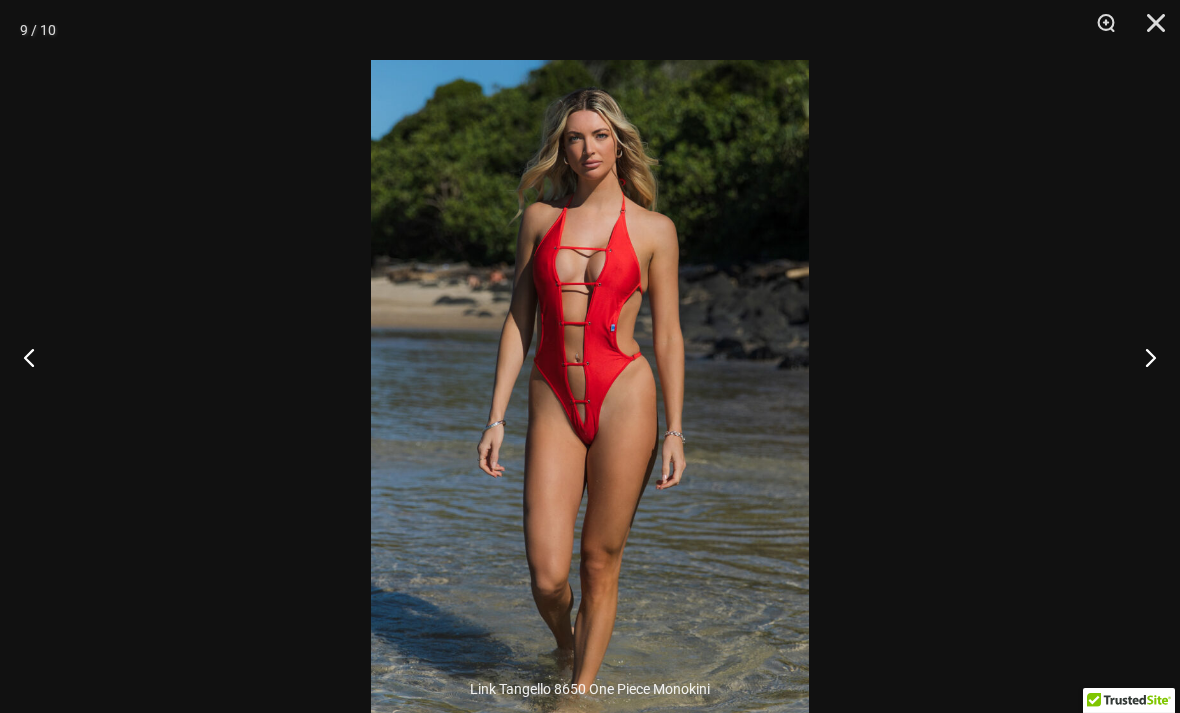 click at bounding box center [1142, 357] 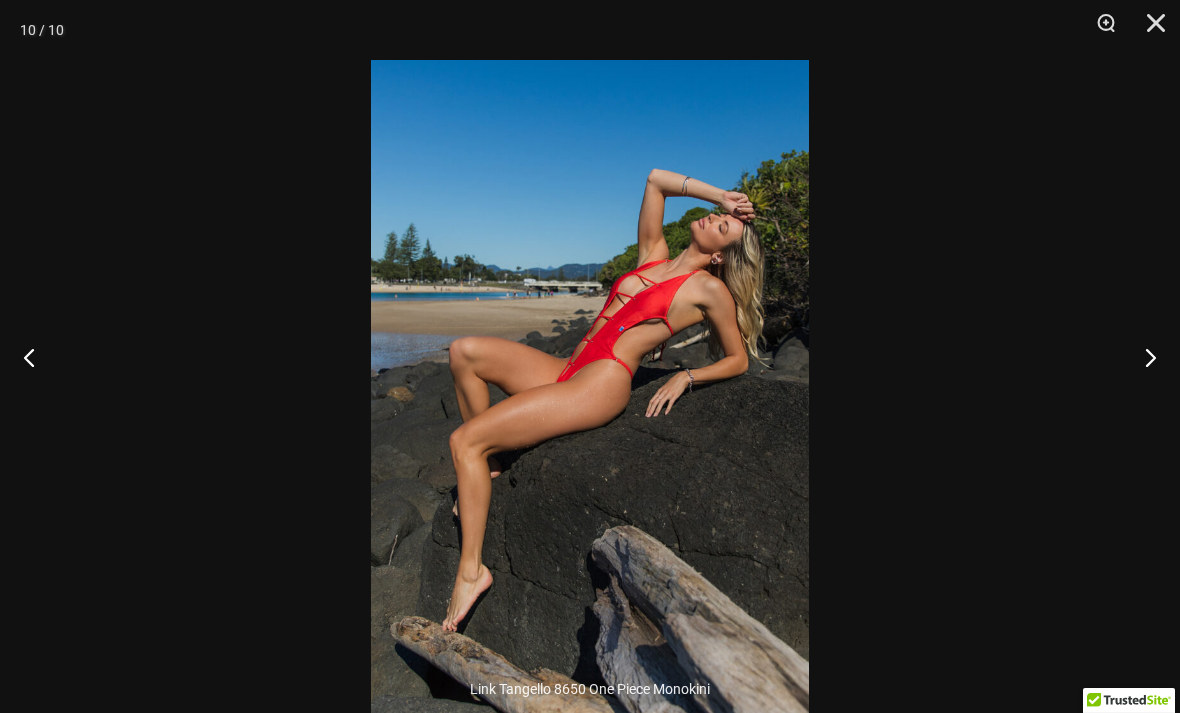 click at bounding box center [1142, 357] 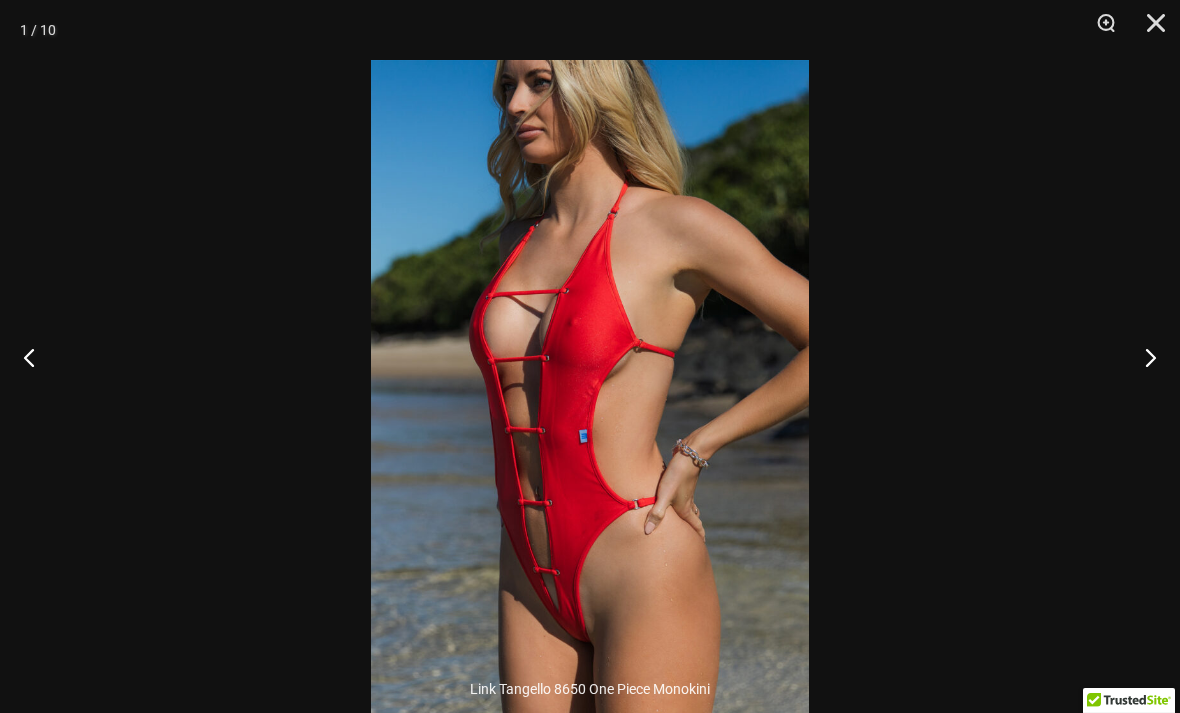 click at bounding box center [1142, 357] 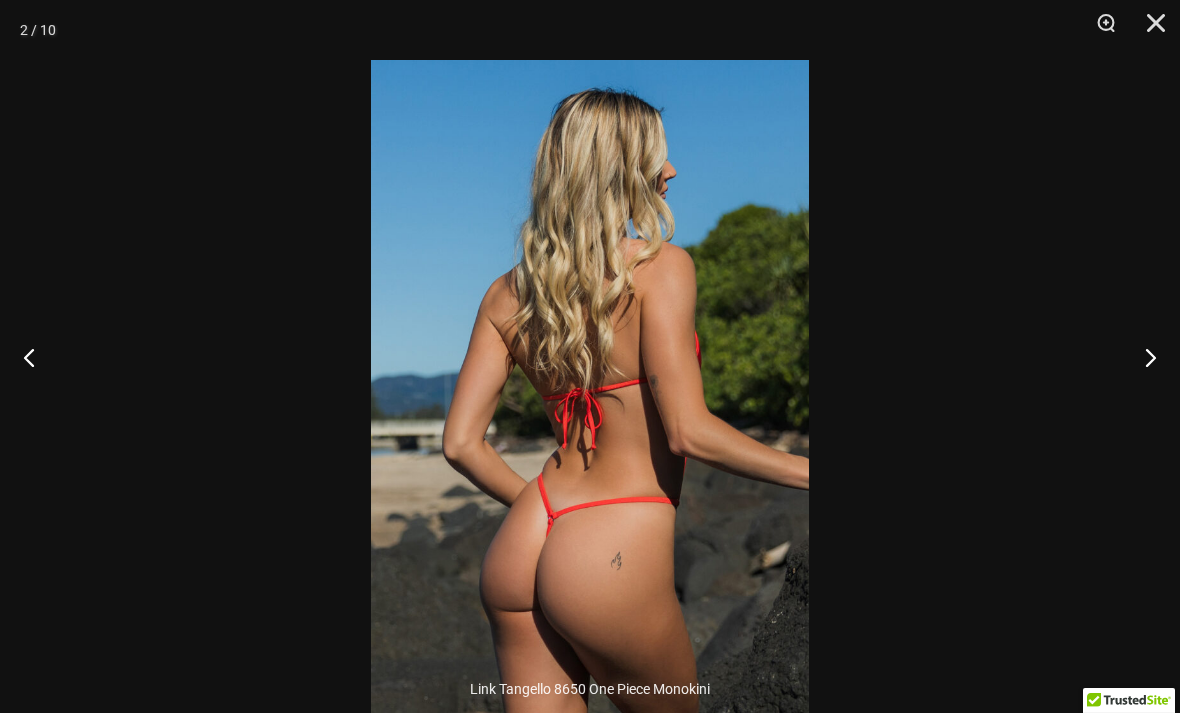 click at bounding box center (1142, 357) 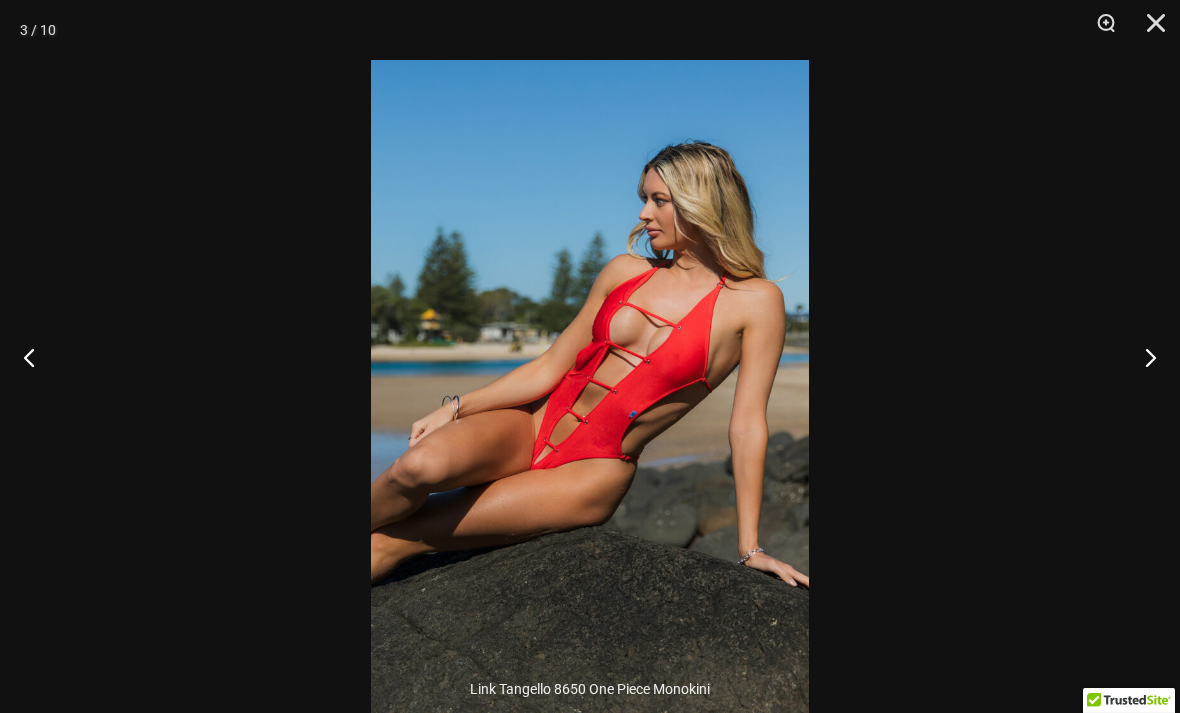 click at bounding box center (1142, 357) 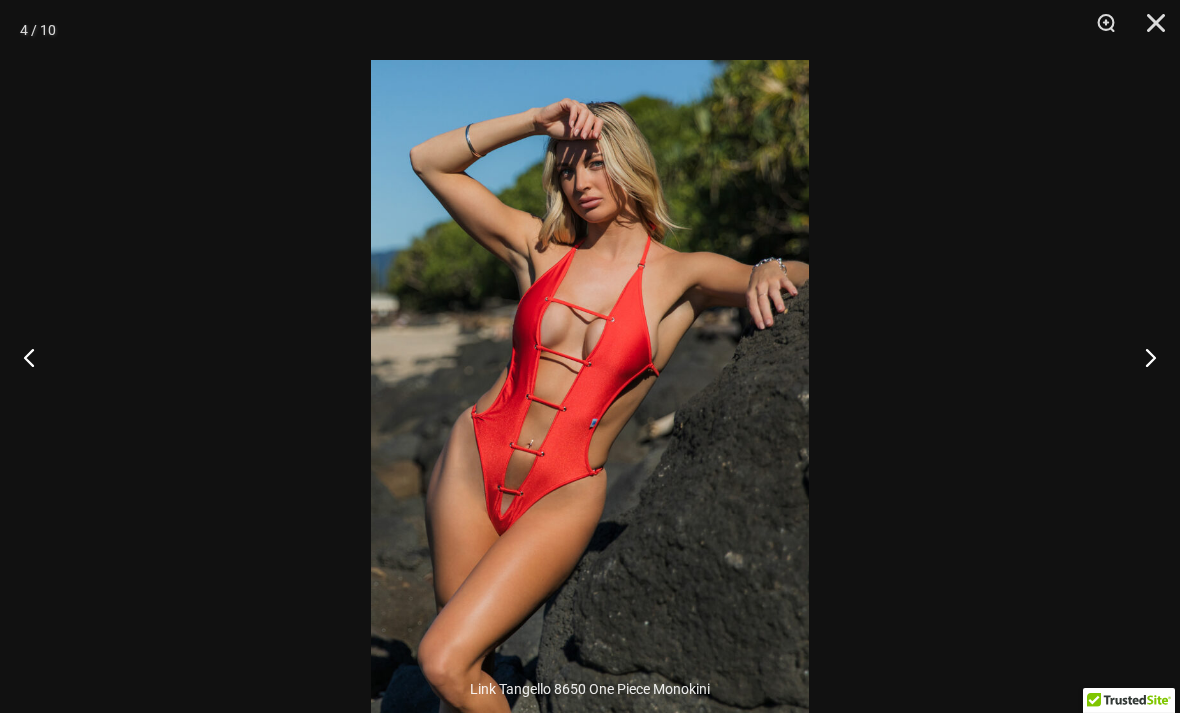click at bounding box center (1149, 30) 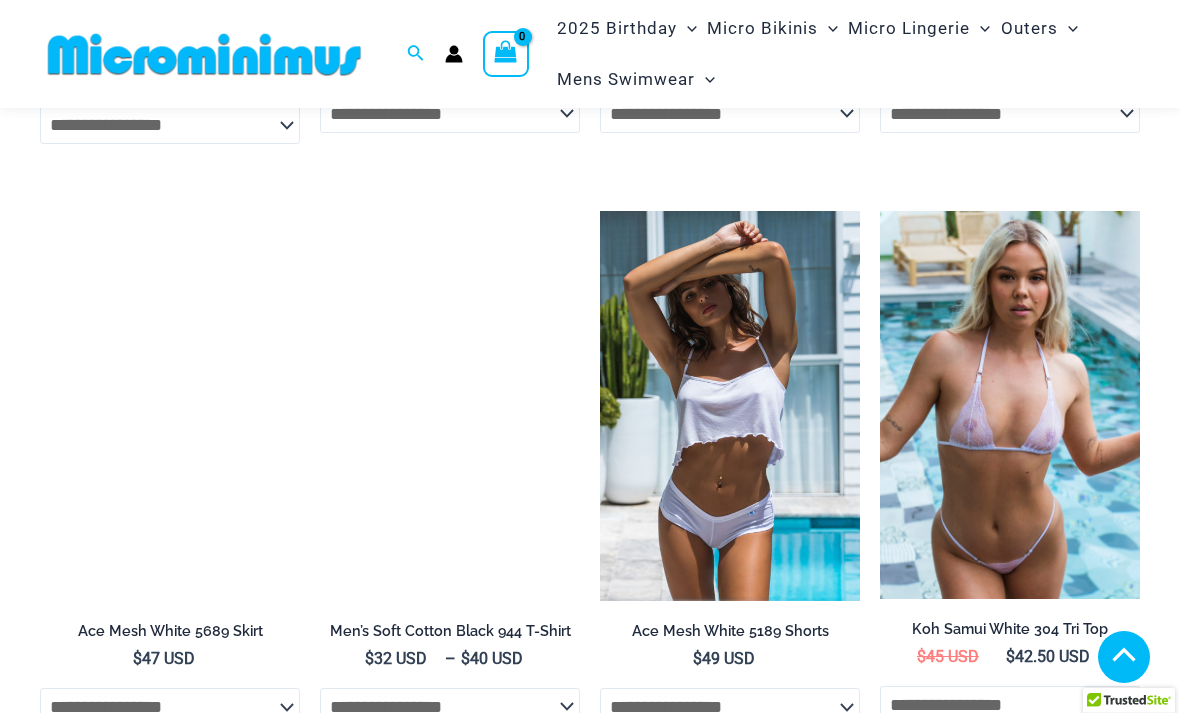 scroll, scrollTop: 4613, scrollLeft: 0, axis: vertical 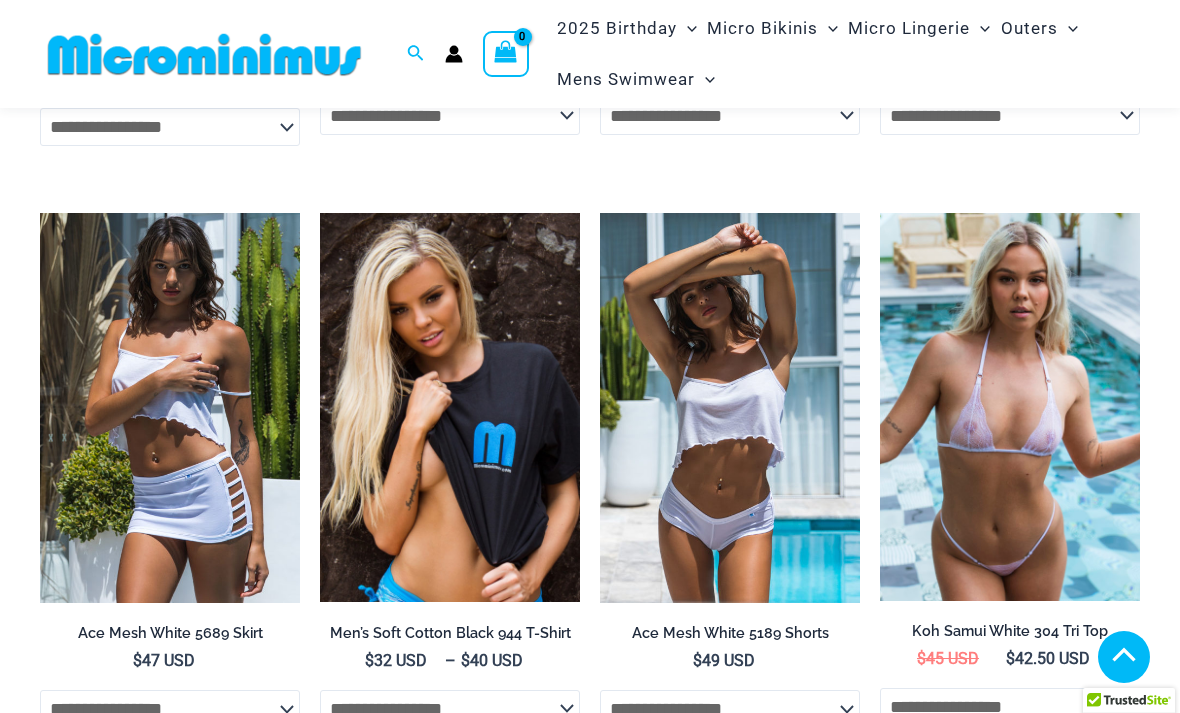 click on "Sexy Bikini Sets" at bounding box center (-17192, 88) 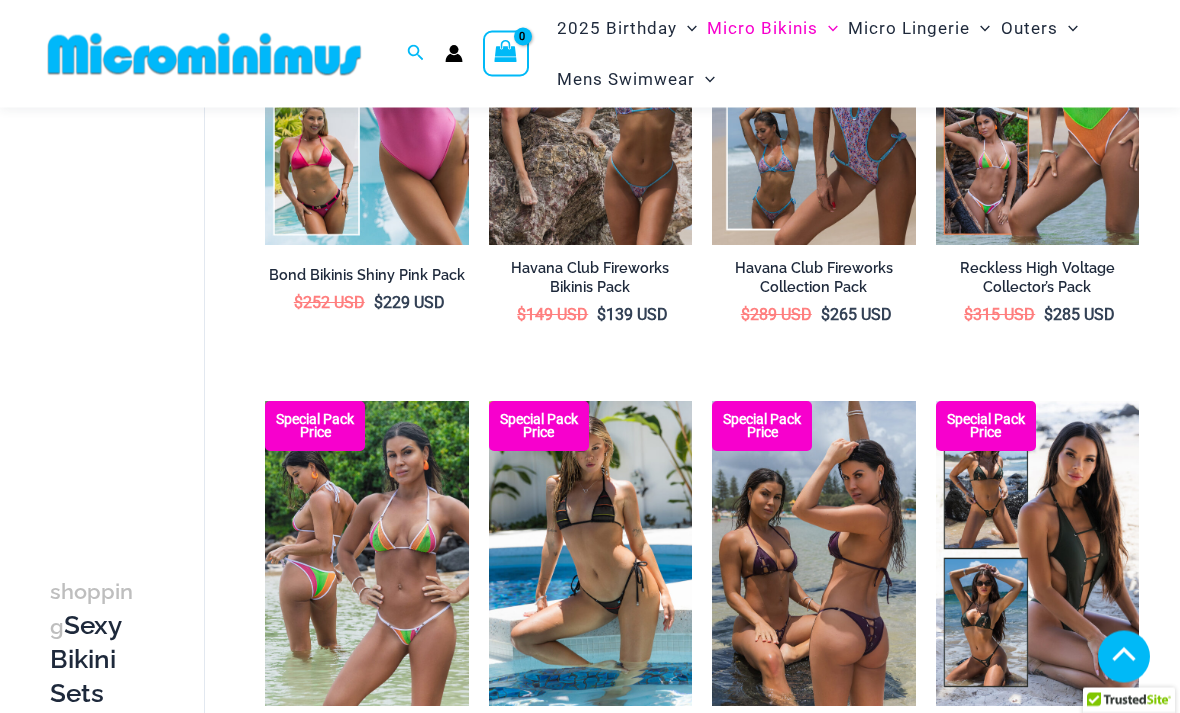 scroll, scrollTop: 2629, scrollLeft: 0, axis: vertical 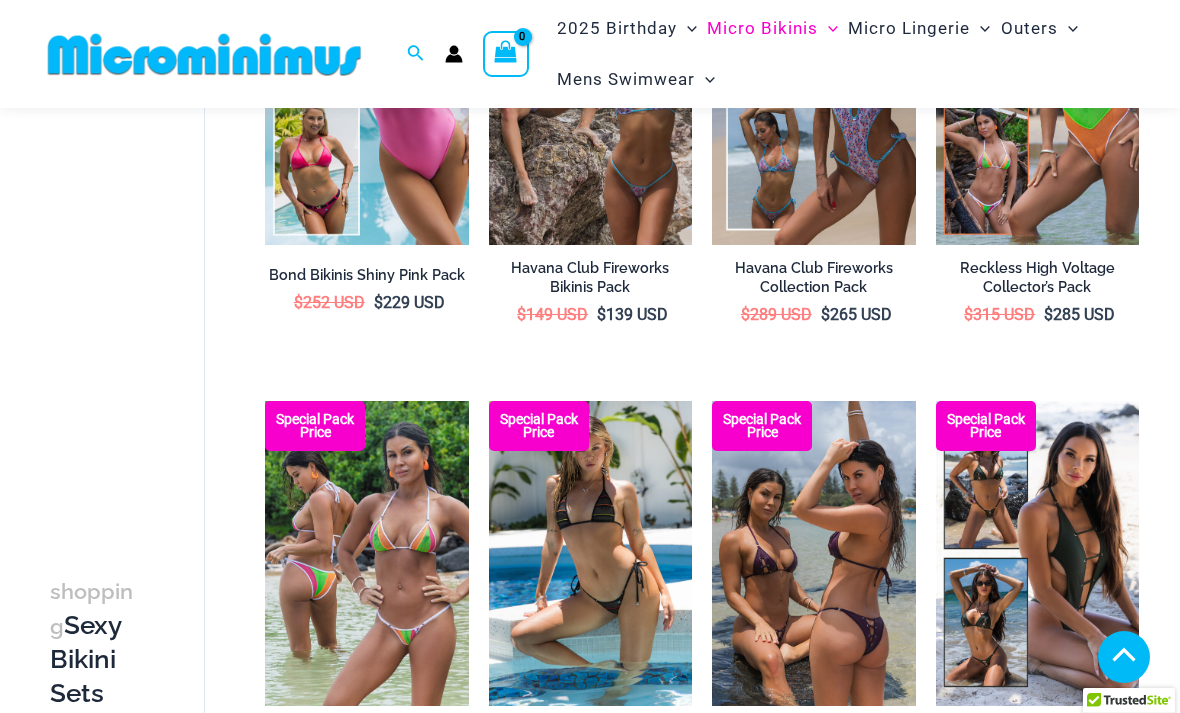click at bounding box center (936, 401) 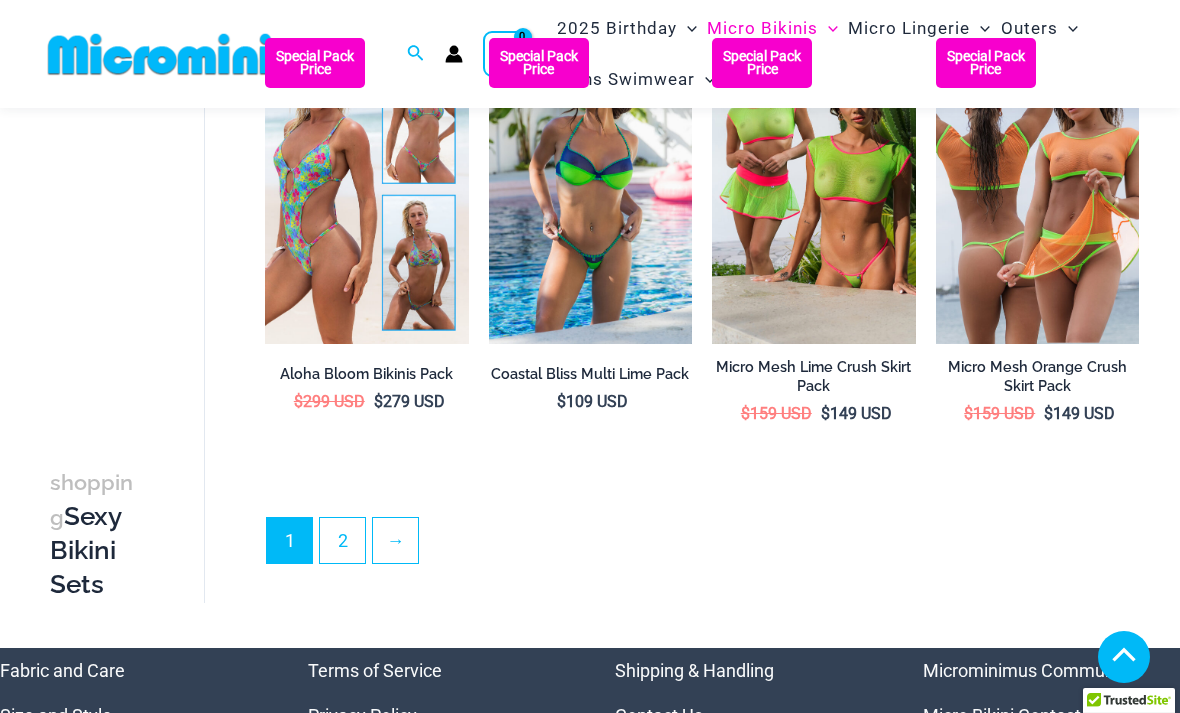 scroll, scrollTop: 3415, scrollLeft: 0, axis: vertical 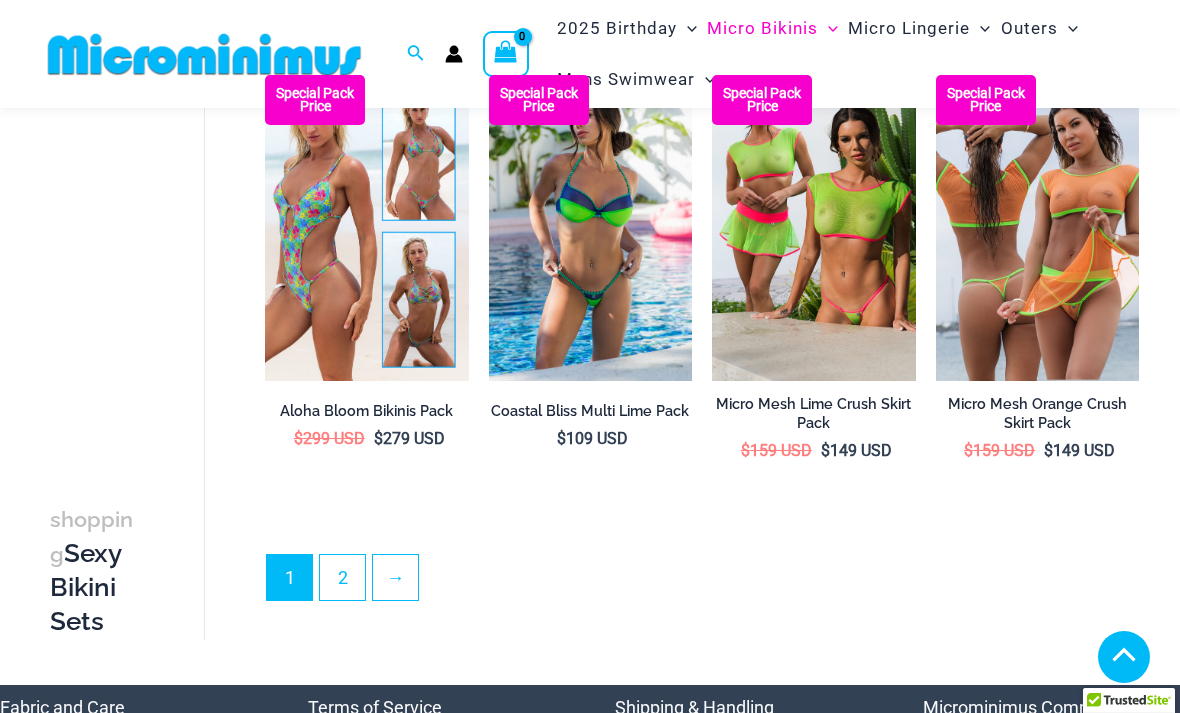 click on "2" at bounding box center [342, 577] 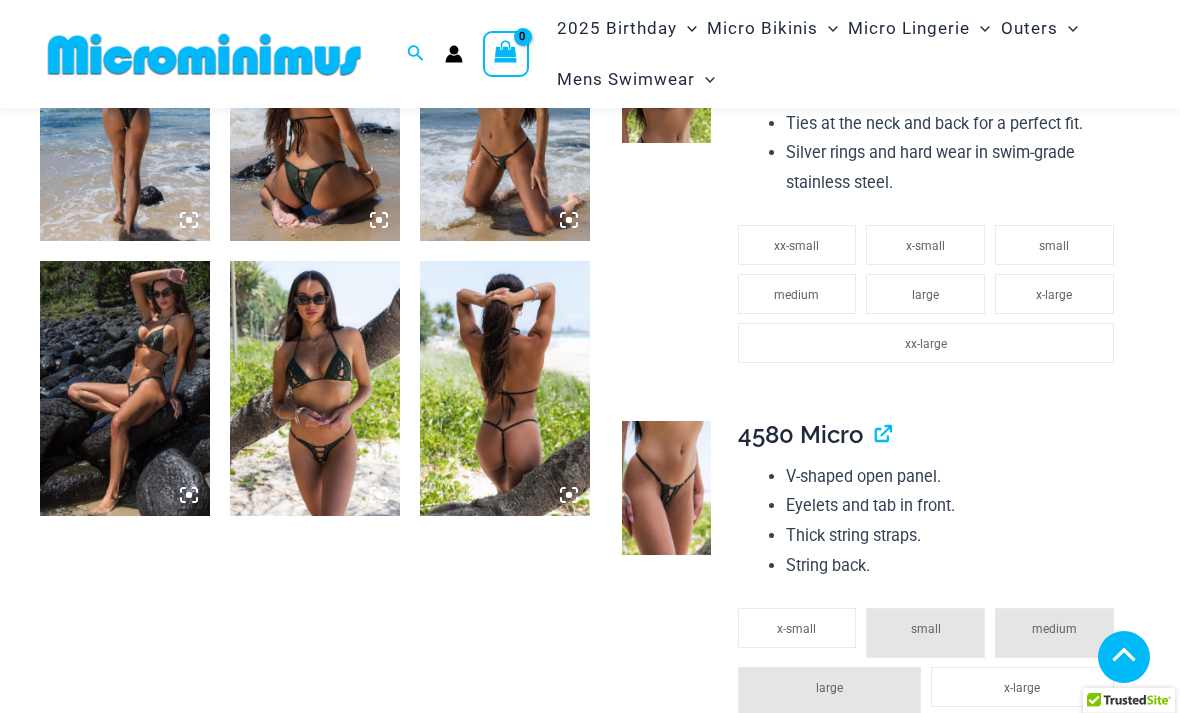 scroll, scrollTop: 1023, scrollLeft: 0, axis: vertical 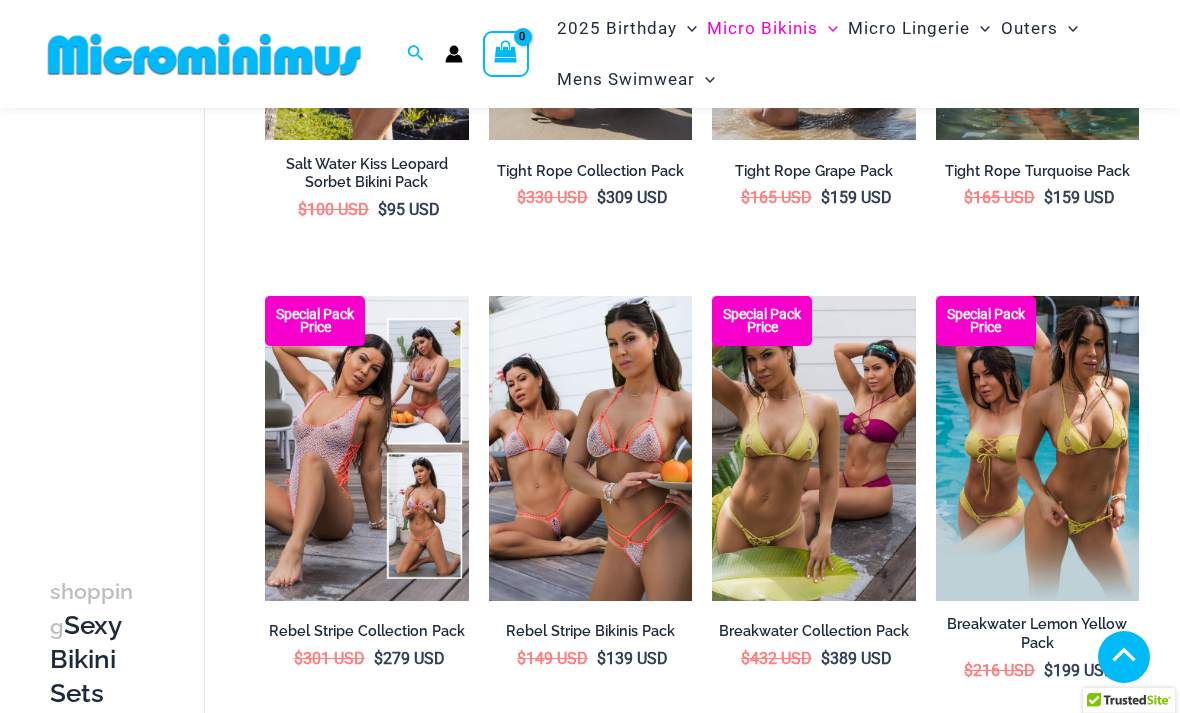 click at bounding box center [265, 296] 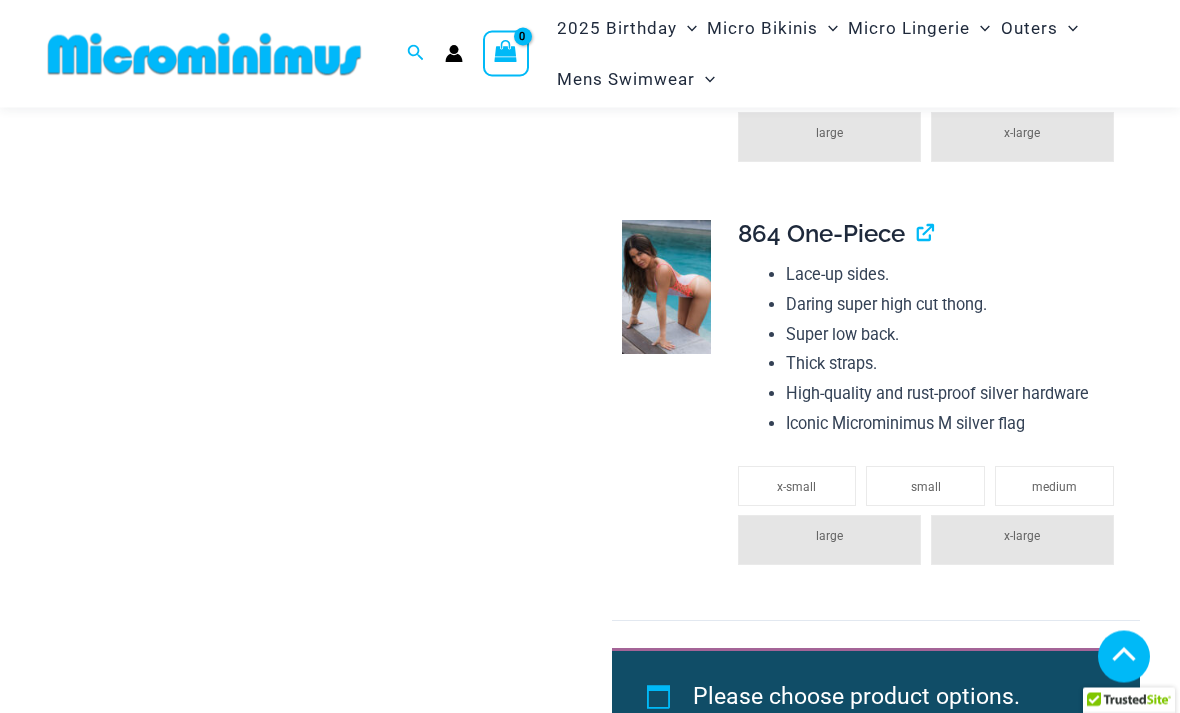 scroll, scrollTop: 2111, scrollLeft: 0, axis: vertical 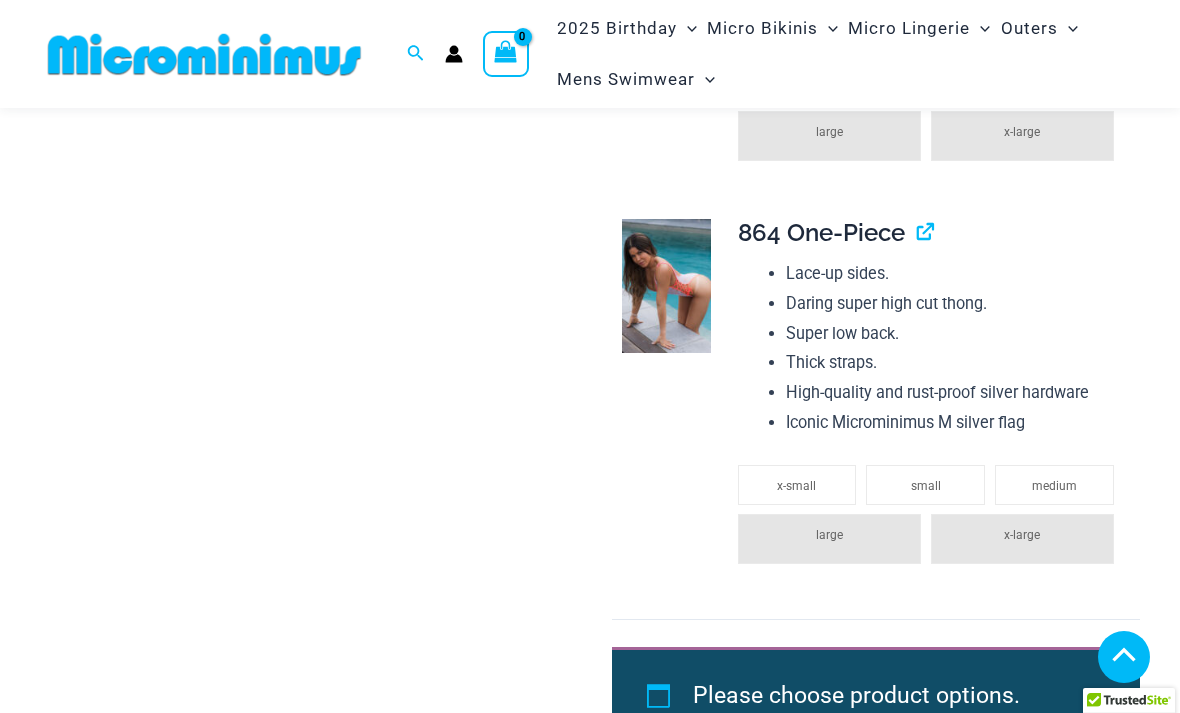 click at bounding box center [666, 286] 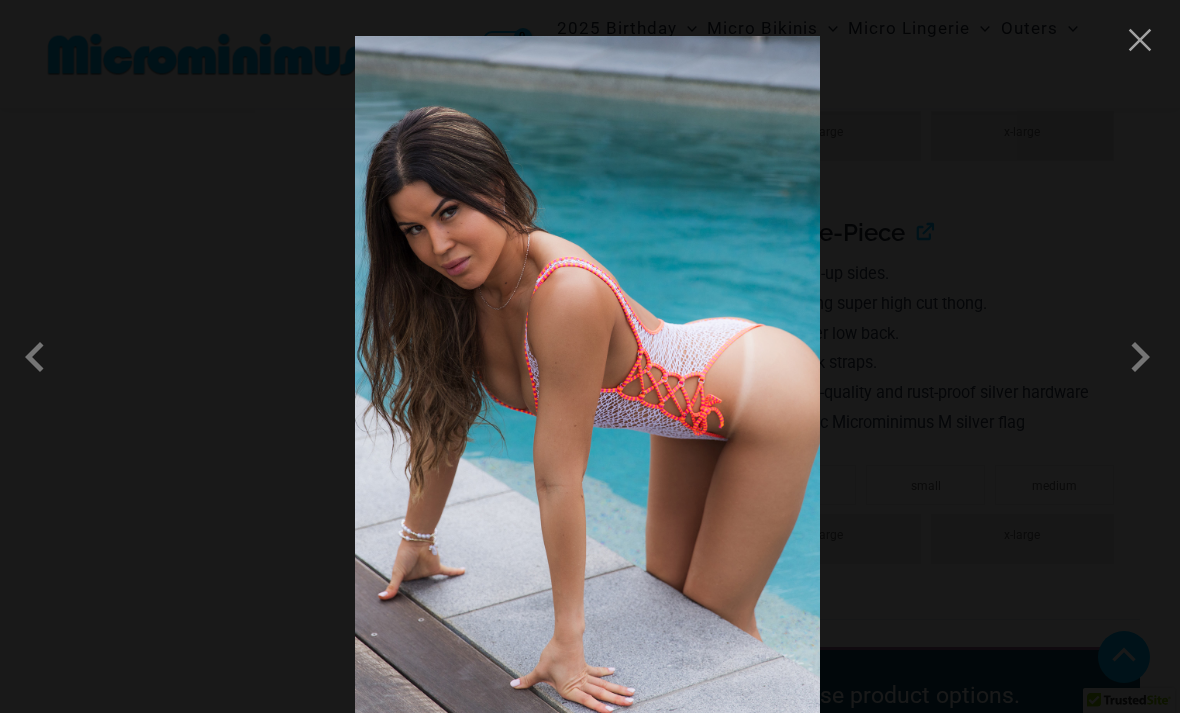 click at bounding box center [1140, 357] 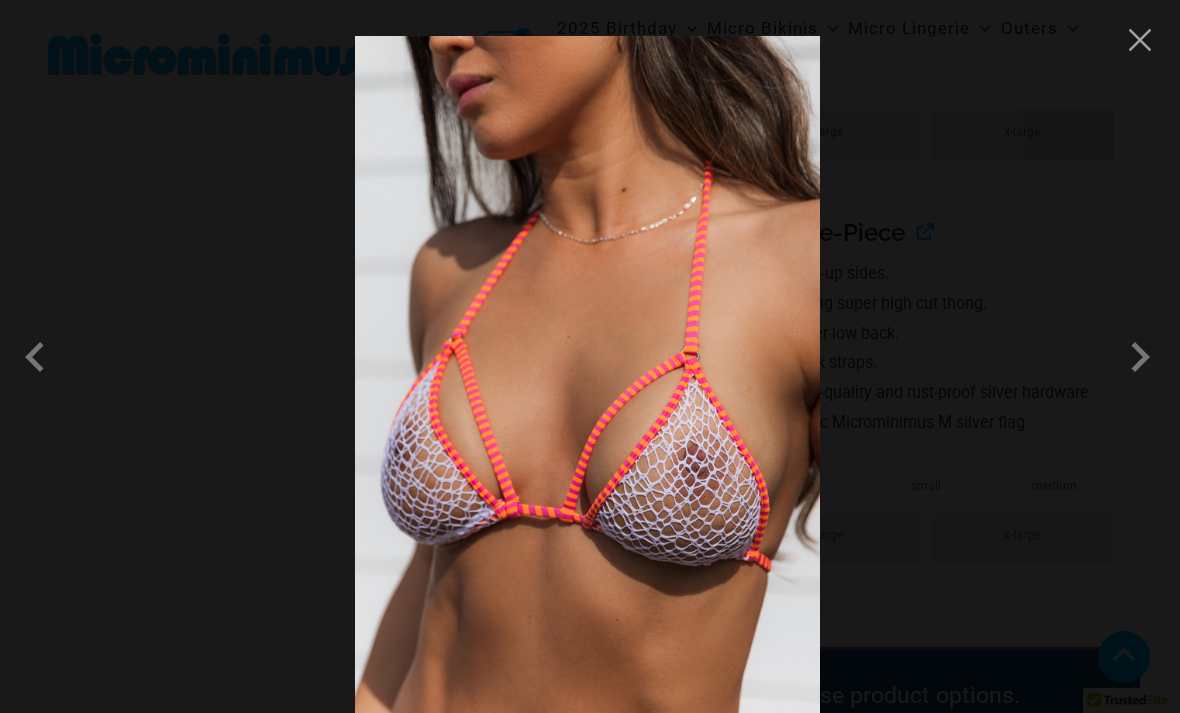 click at bounding box center [1140, 357] 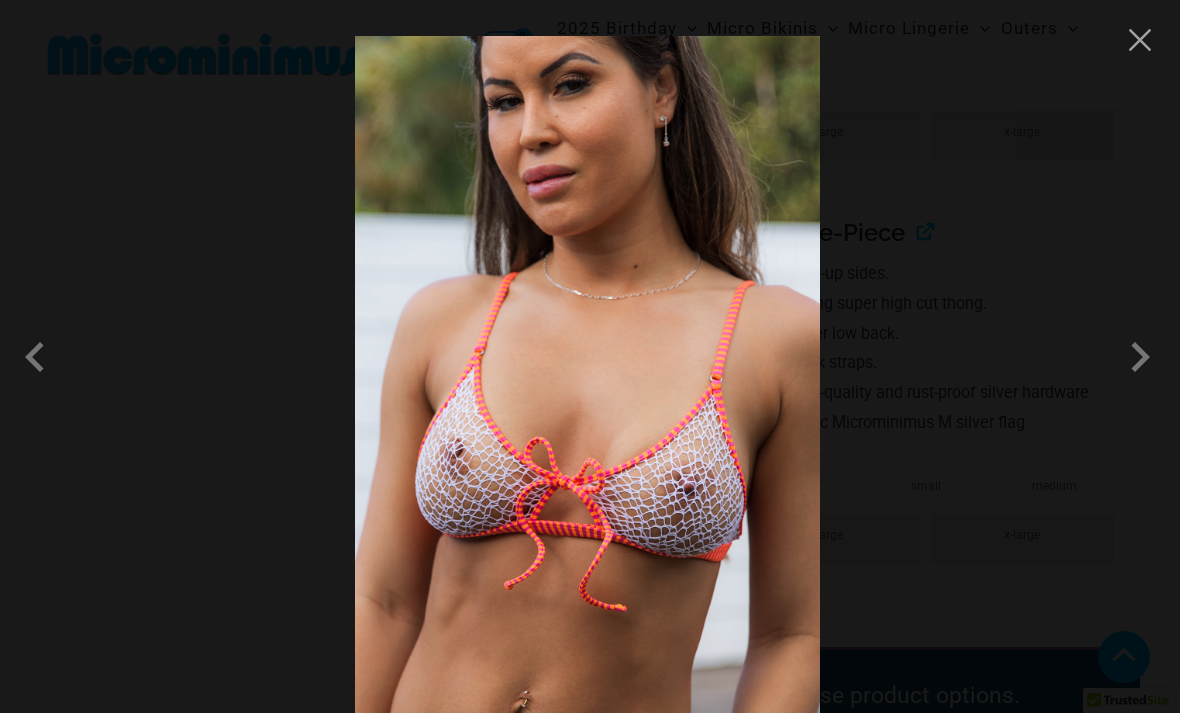 click at bounding box center [1140, 357] 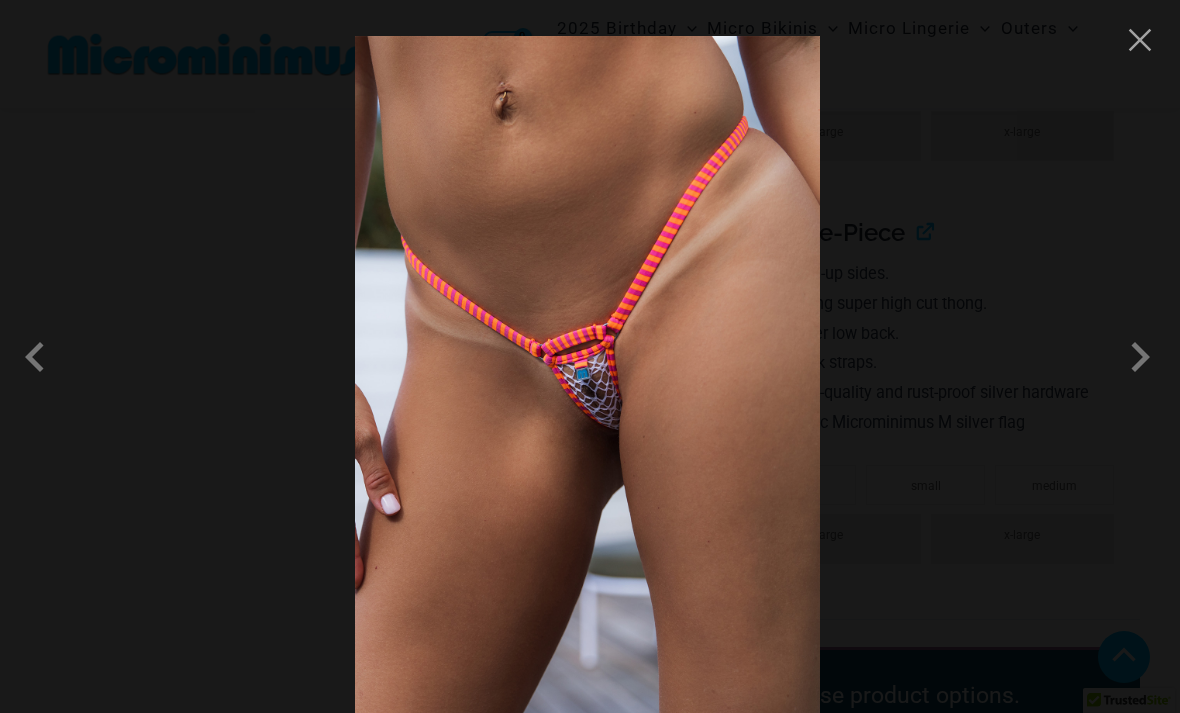 click at bounding box center (1140, 357) 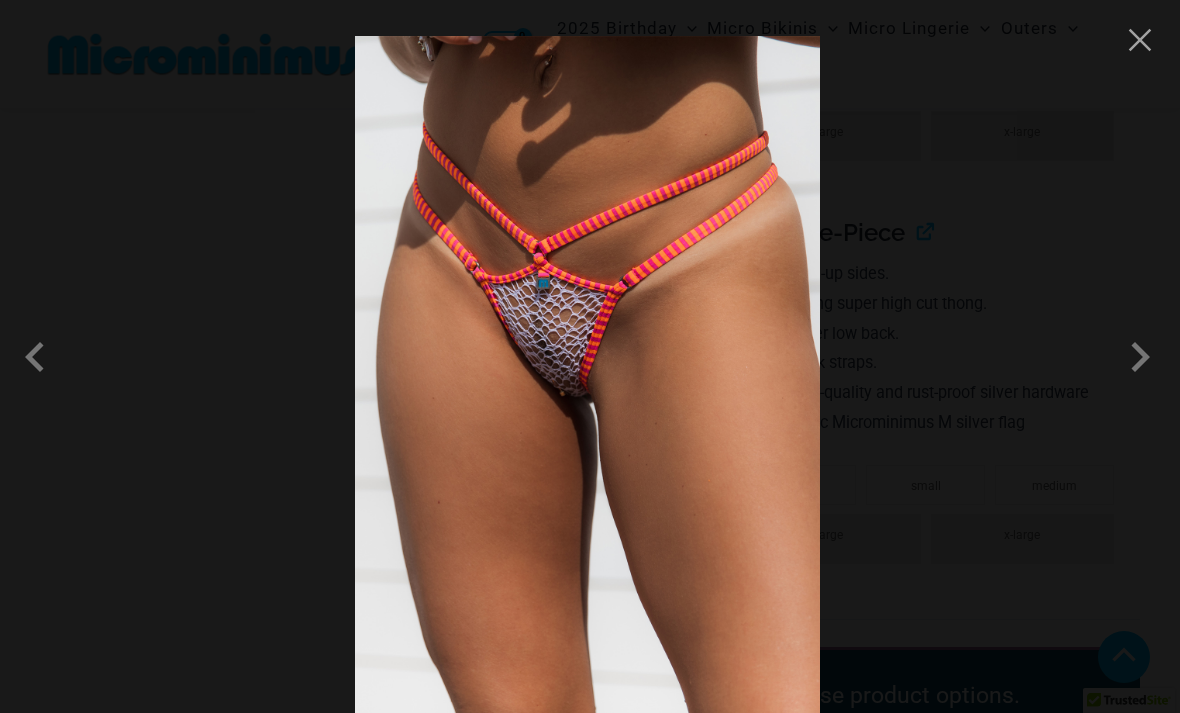 click at bounding box center [1140, 357] 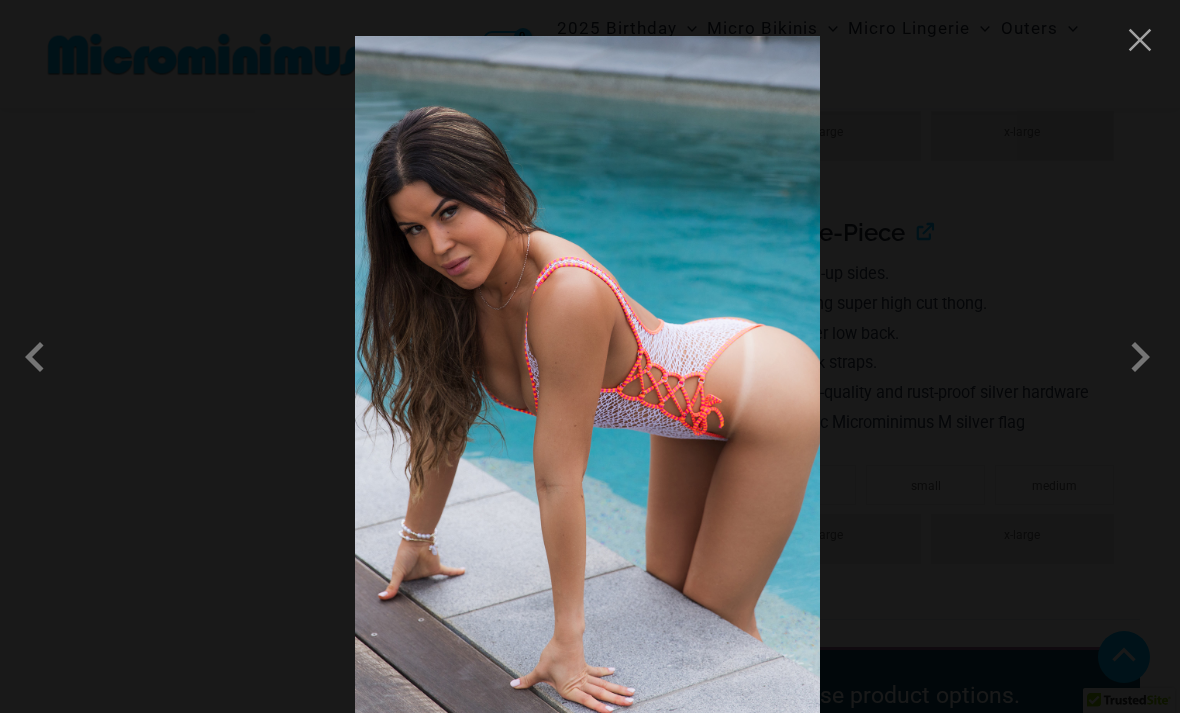 click at bounding box center (1140, 357) 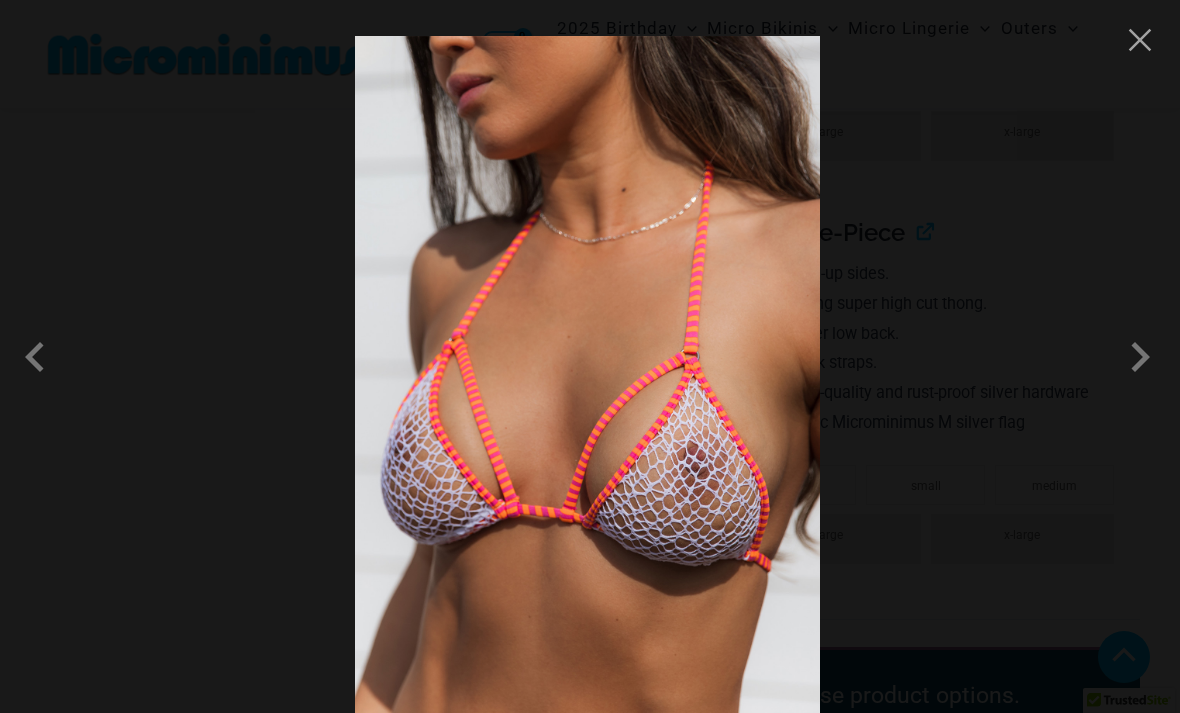 click at bounding box center [1140, 40] 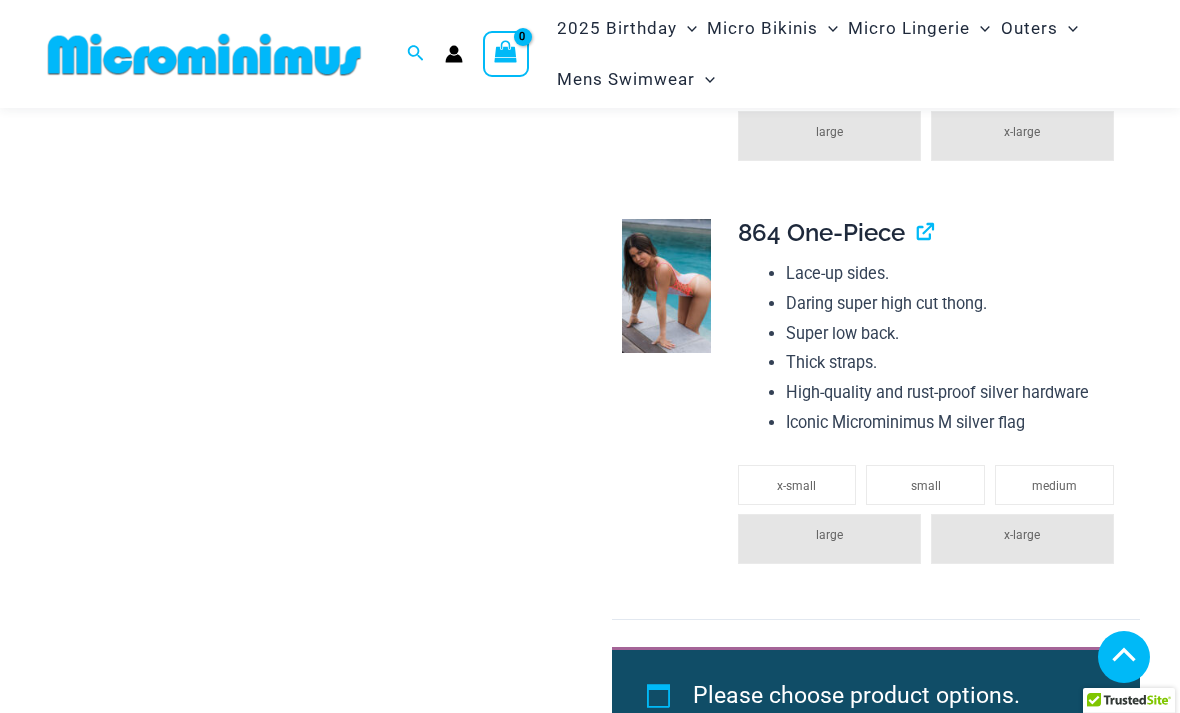 click on "Sexy One Piece Monokinis" at bounding box center (-17151, 307) 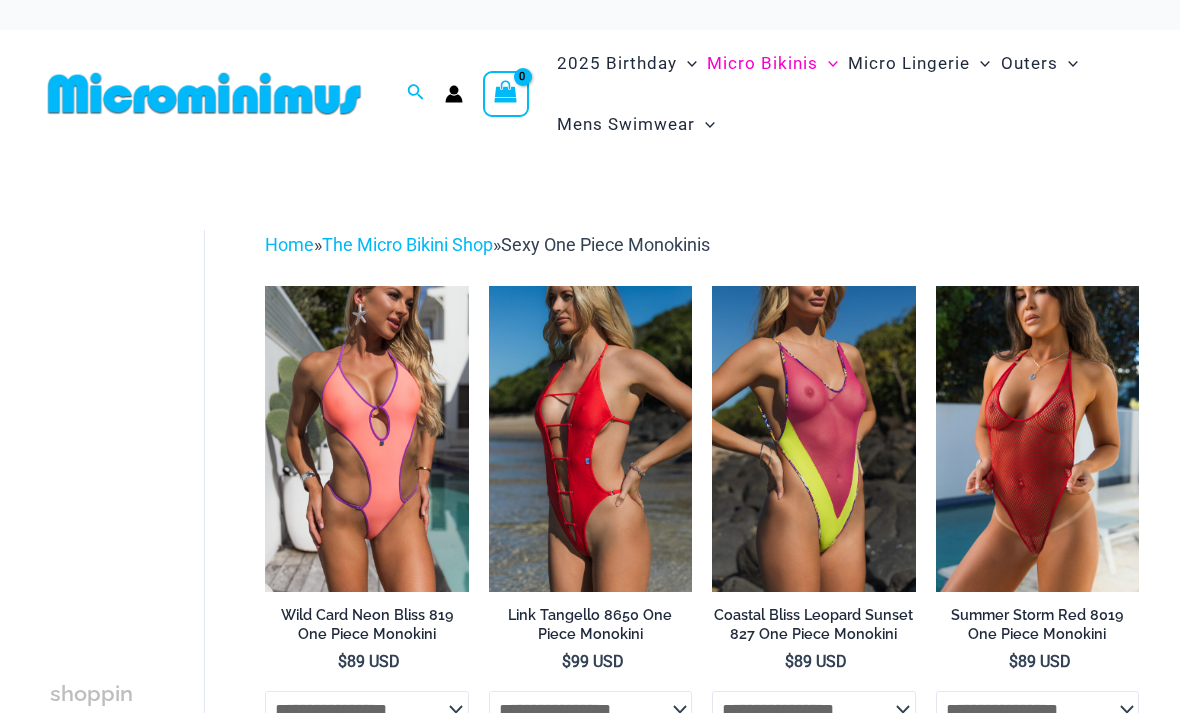 scroll, scrollTop: 0, scrollLeft: 0, axis: both 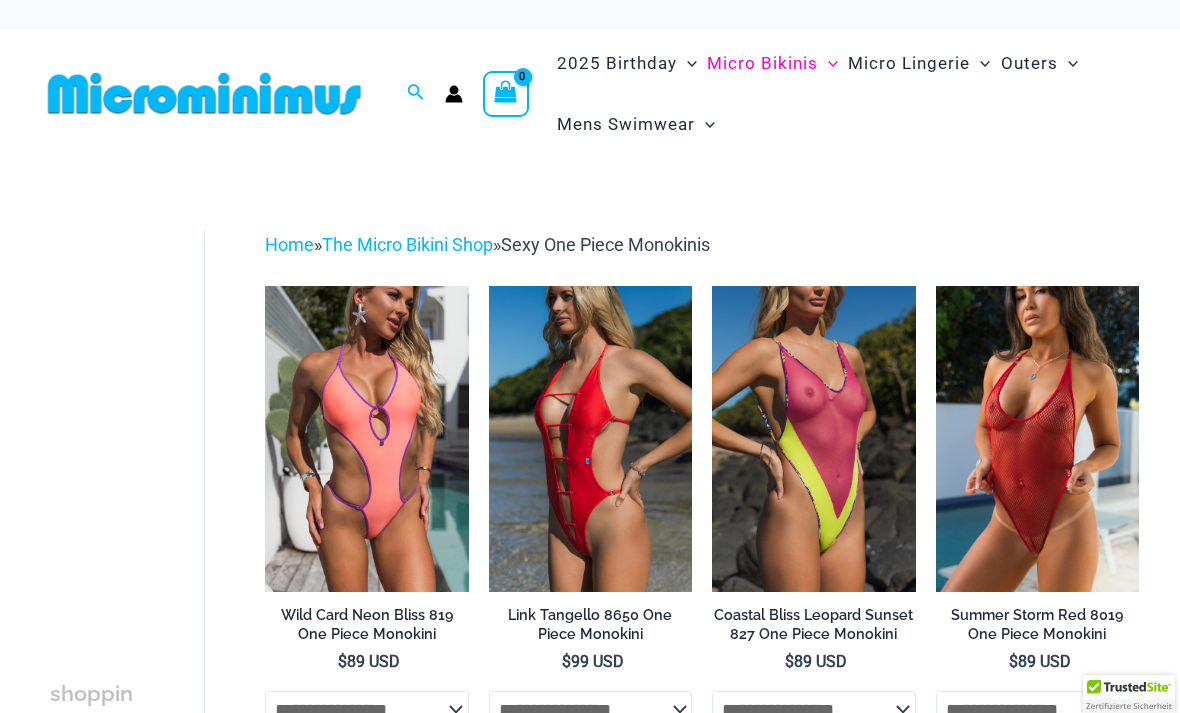 click at bounding box center [489, 286] 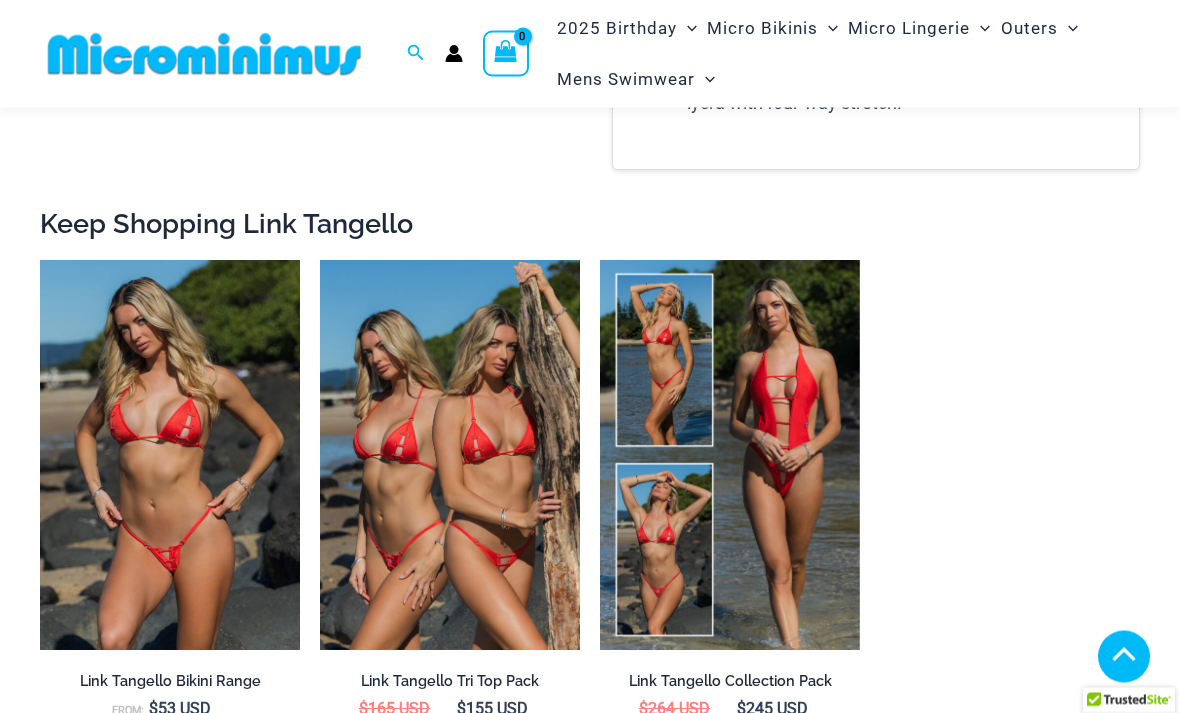 scroll, scrollTop: 2165, scrollLeft: 0, axis: vertical 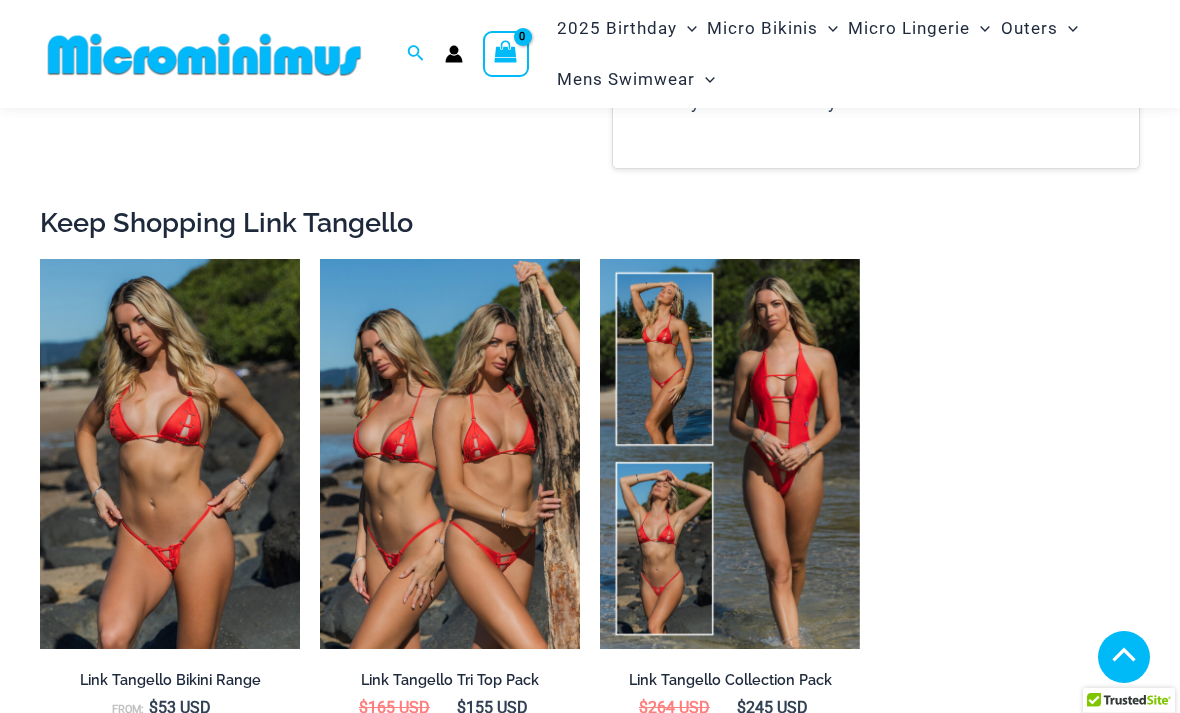 click at bounding box center (600, 259) 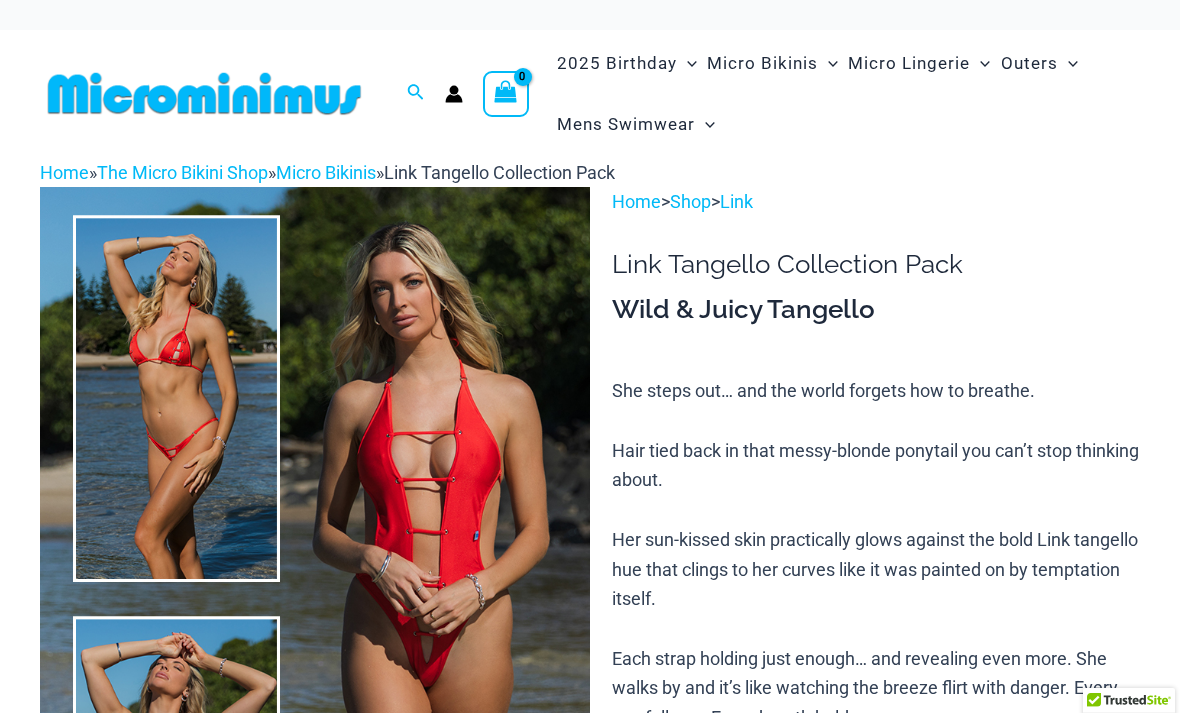scroll, scrollTop: 0, scrollLeft: 0, axis: both 